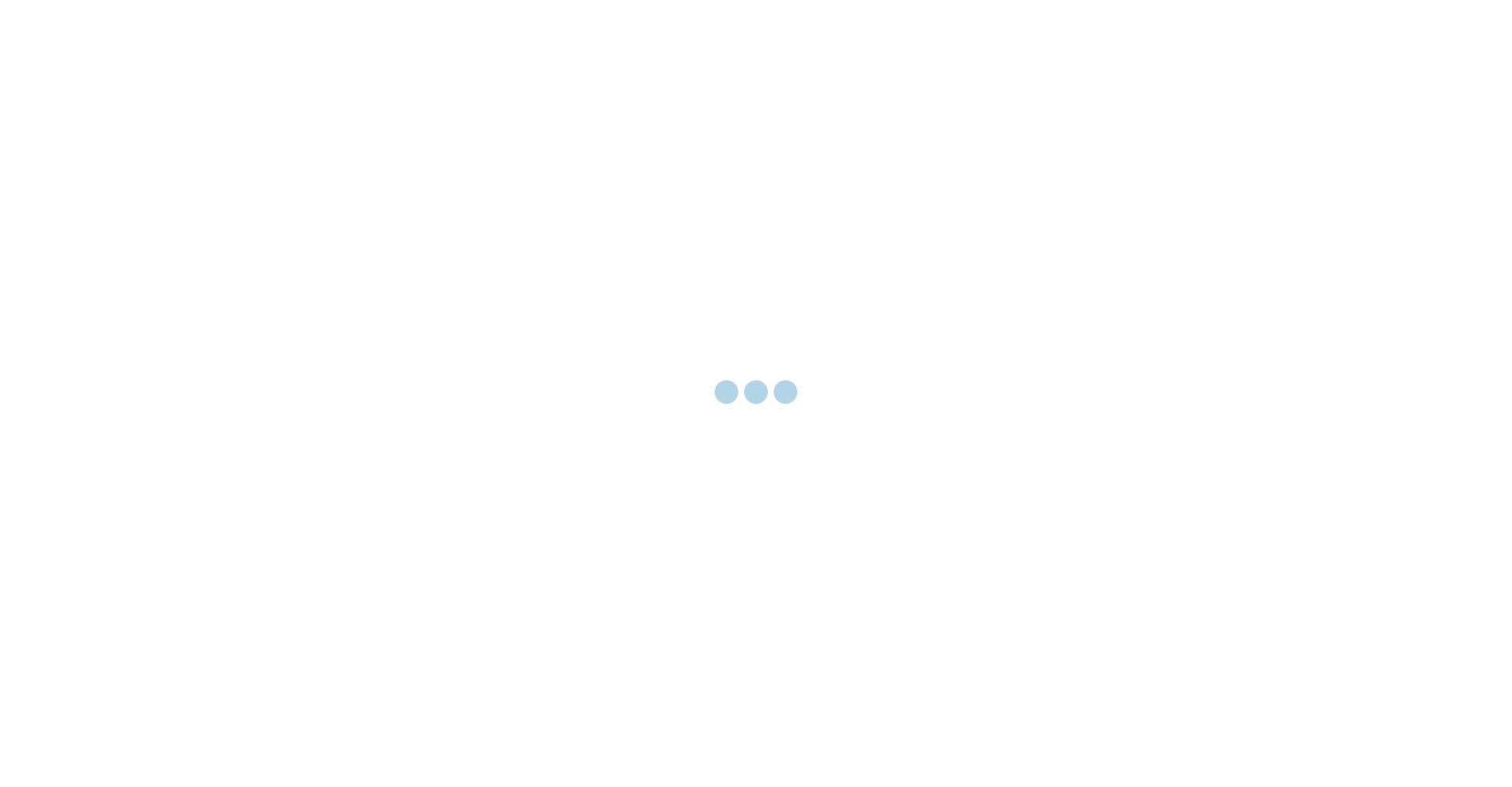 scroll, scrollTop: 0, scrollLeft: 0, axis: both 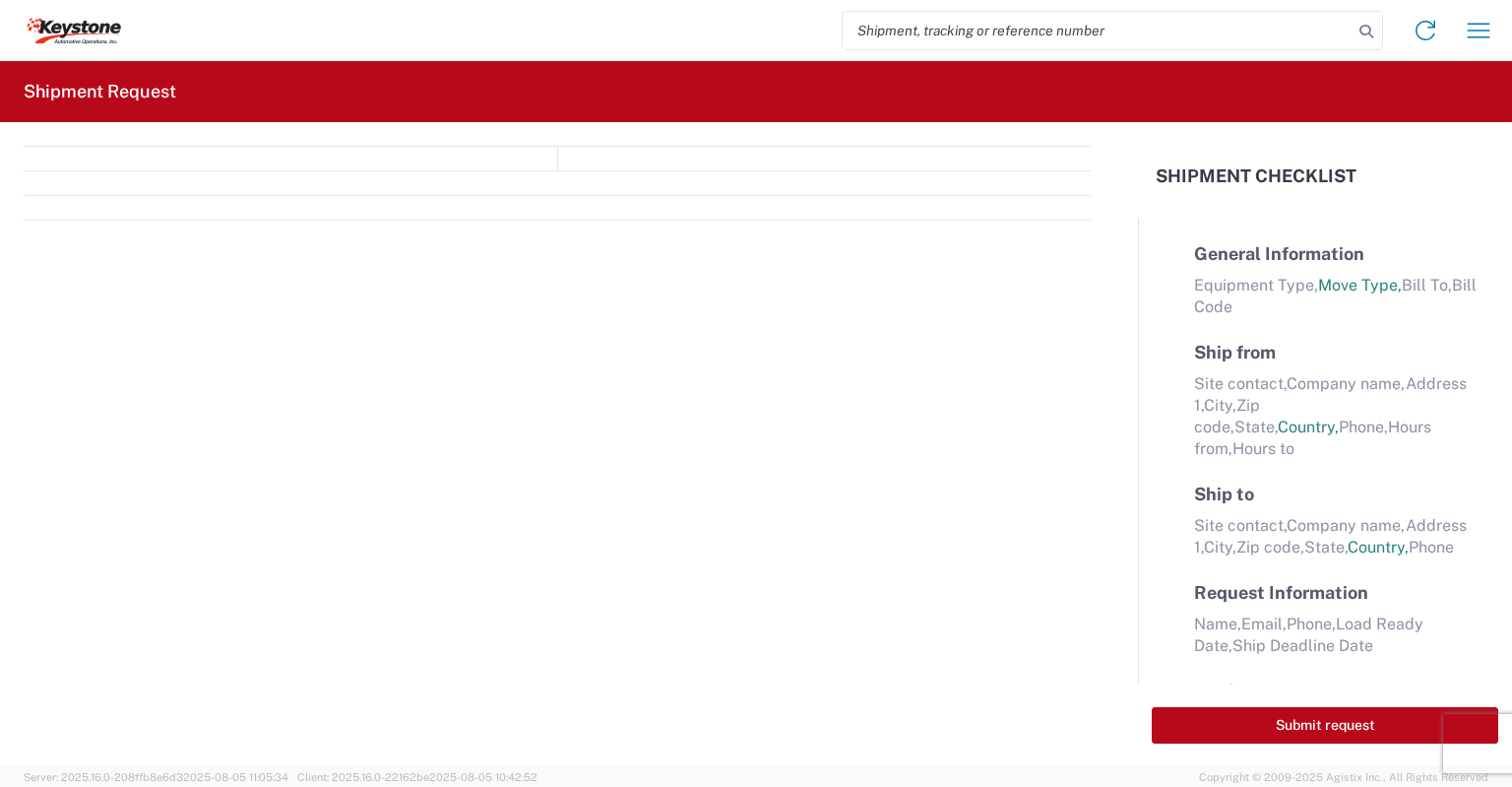 select on "FULL" 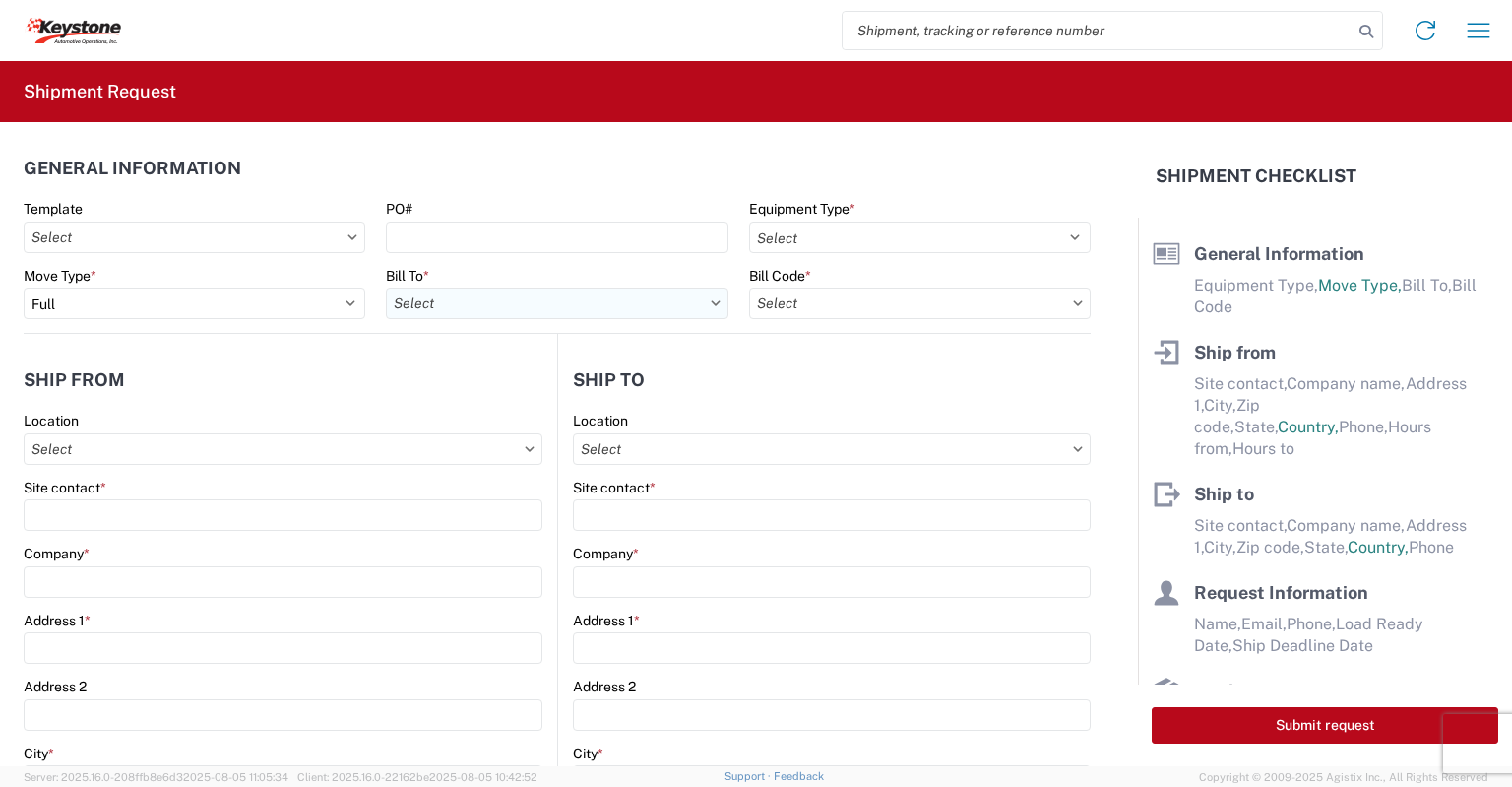 click on "Bill To  *" at bounding box center (556, 303) 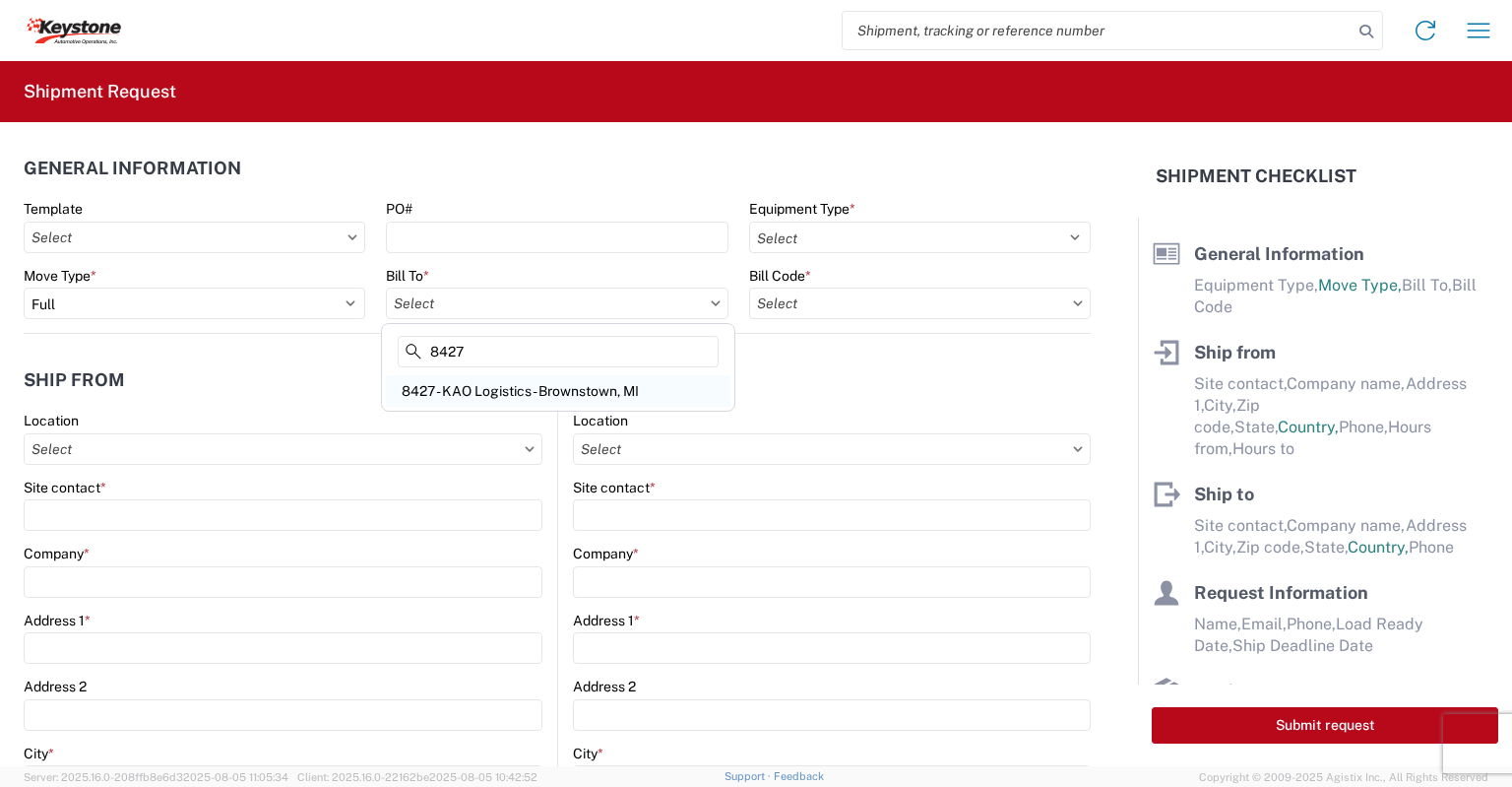 type on "8427" 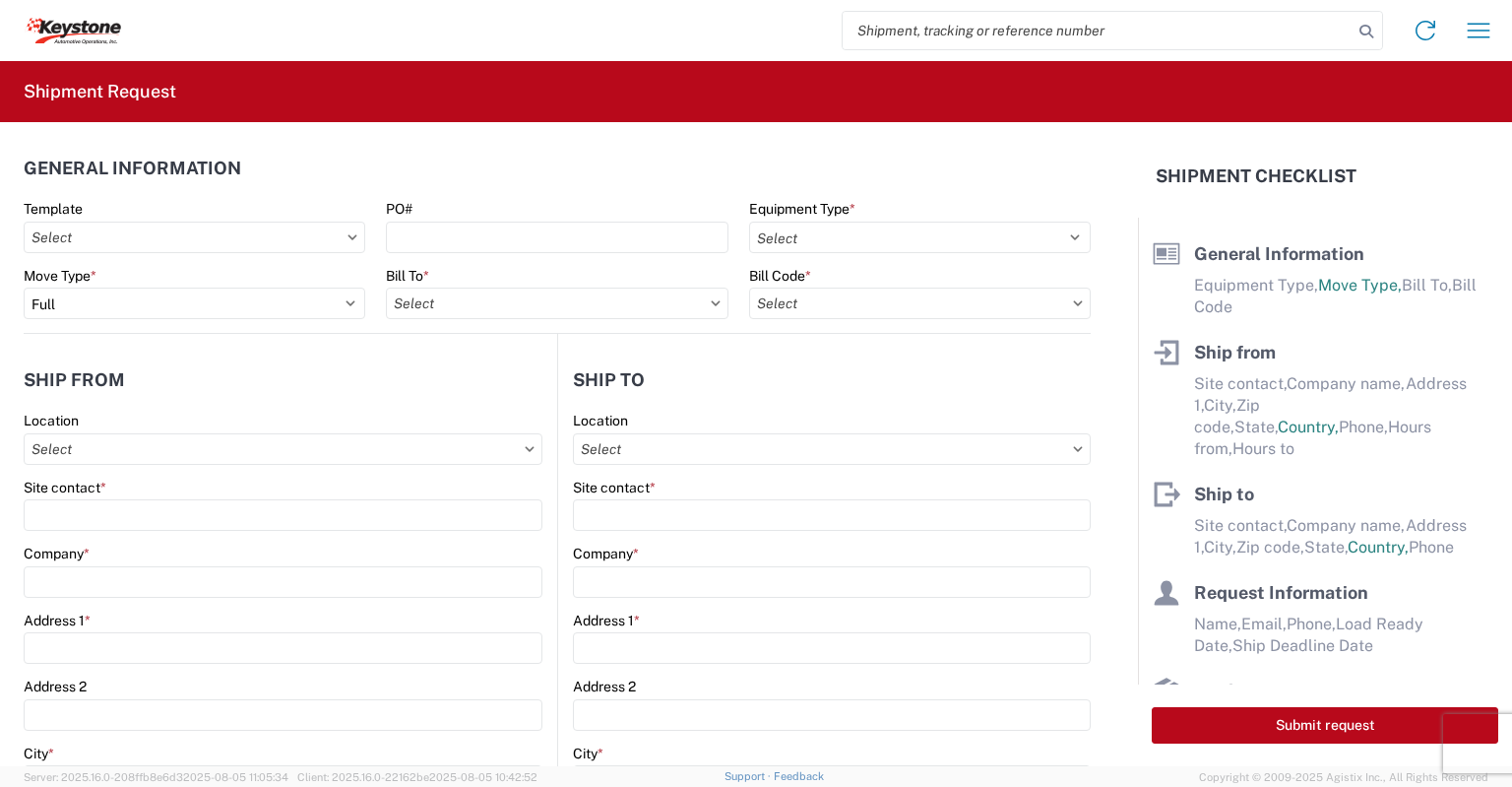 type on "8427 - KAO Logistics - Brownstown, MI" 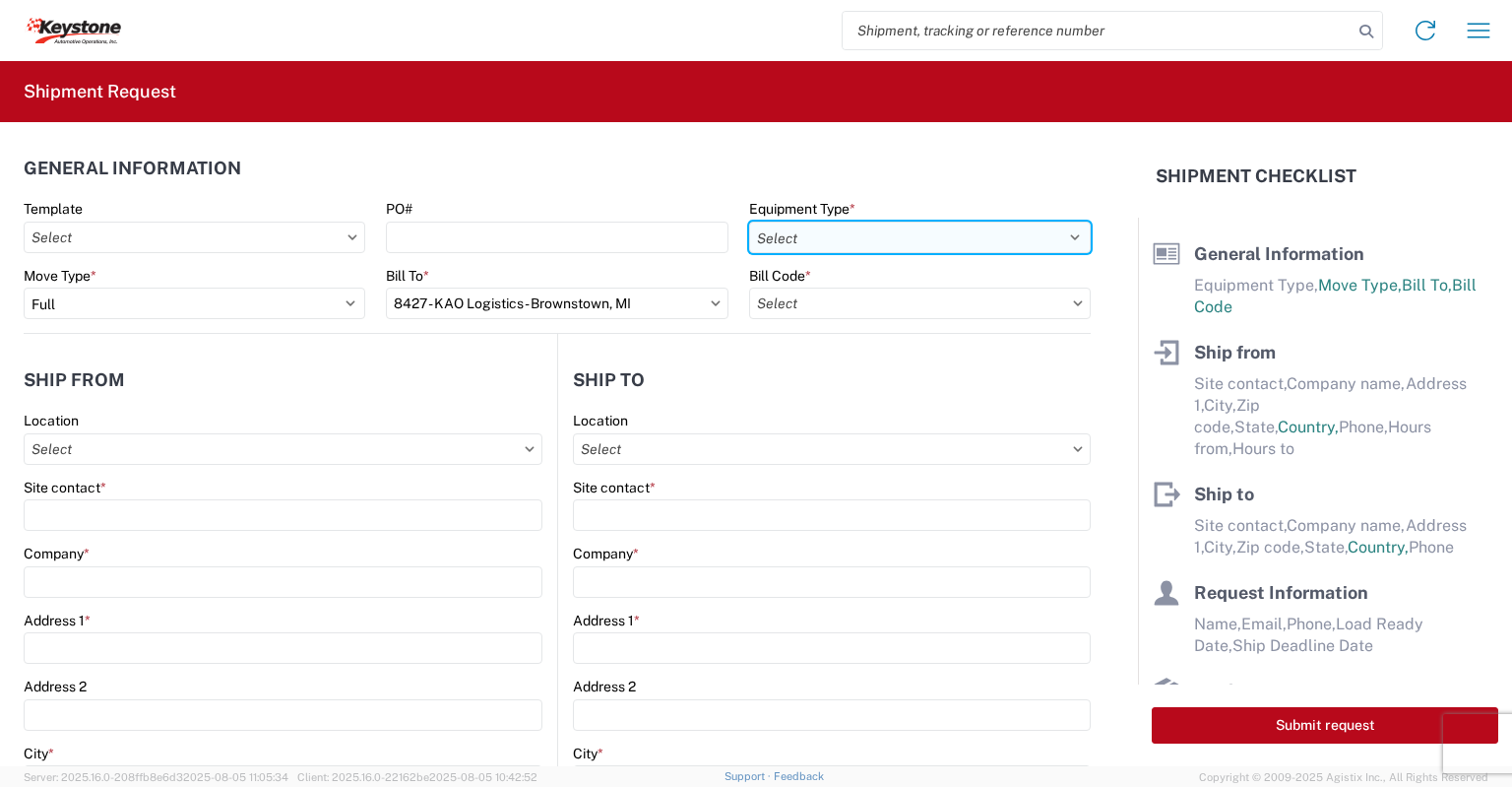 click on "Select 53’ Dry Van Flatbed Dropdeck (van) Lowboy (flatbed) Rail" at bounding box center [919, 237] 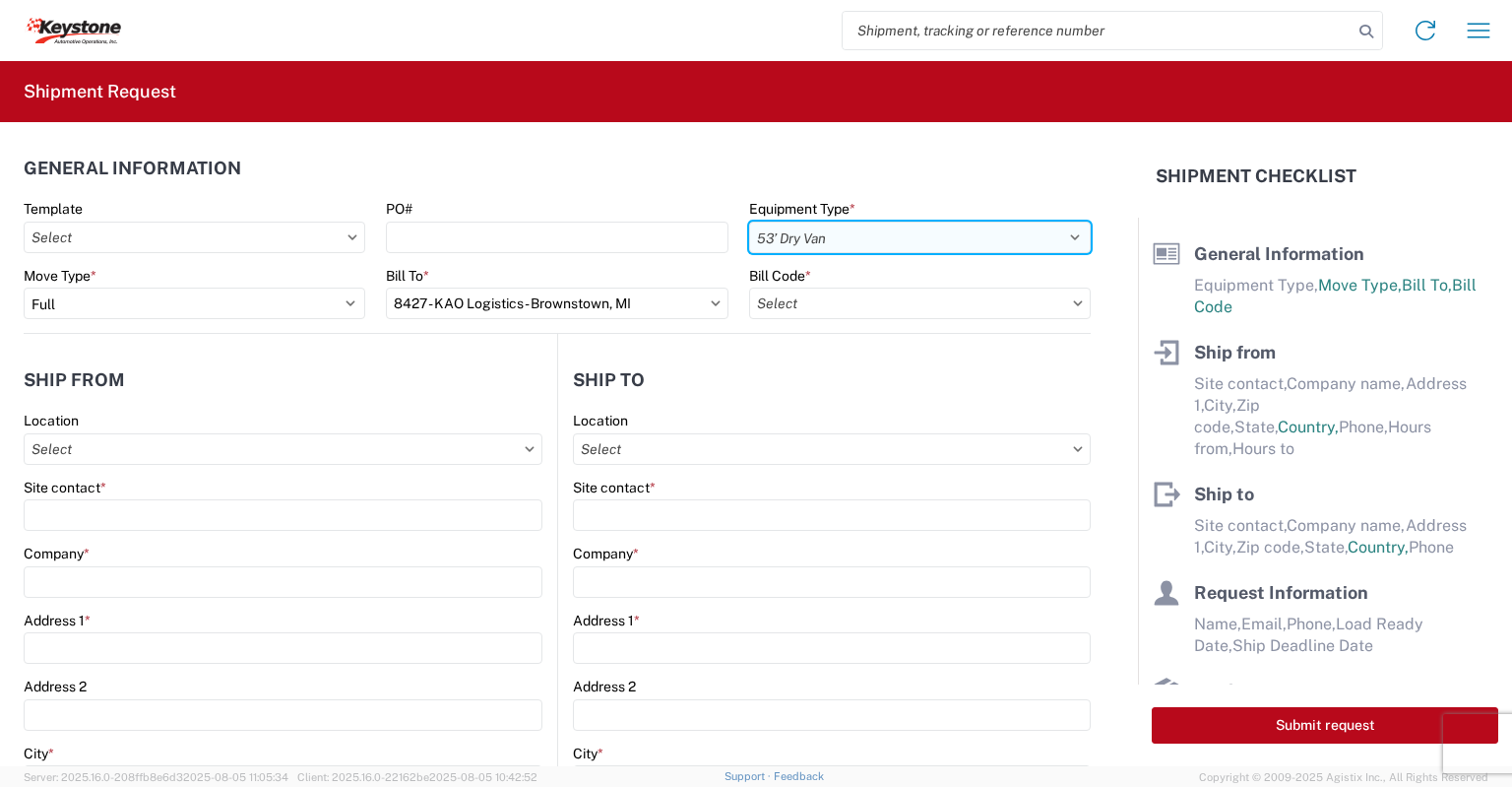 click on "Select 53’ Dry Van Flatbed Dropdeck (van) Lowboy (flatbed) Rail" at bounding box center (919, 237) 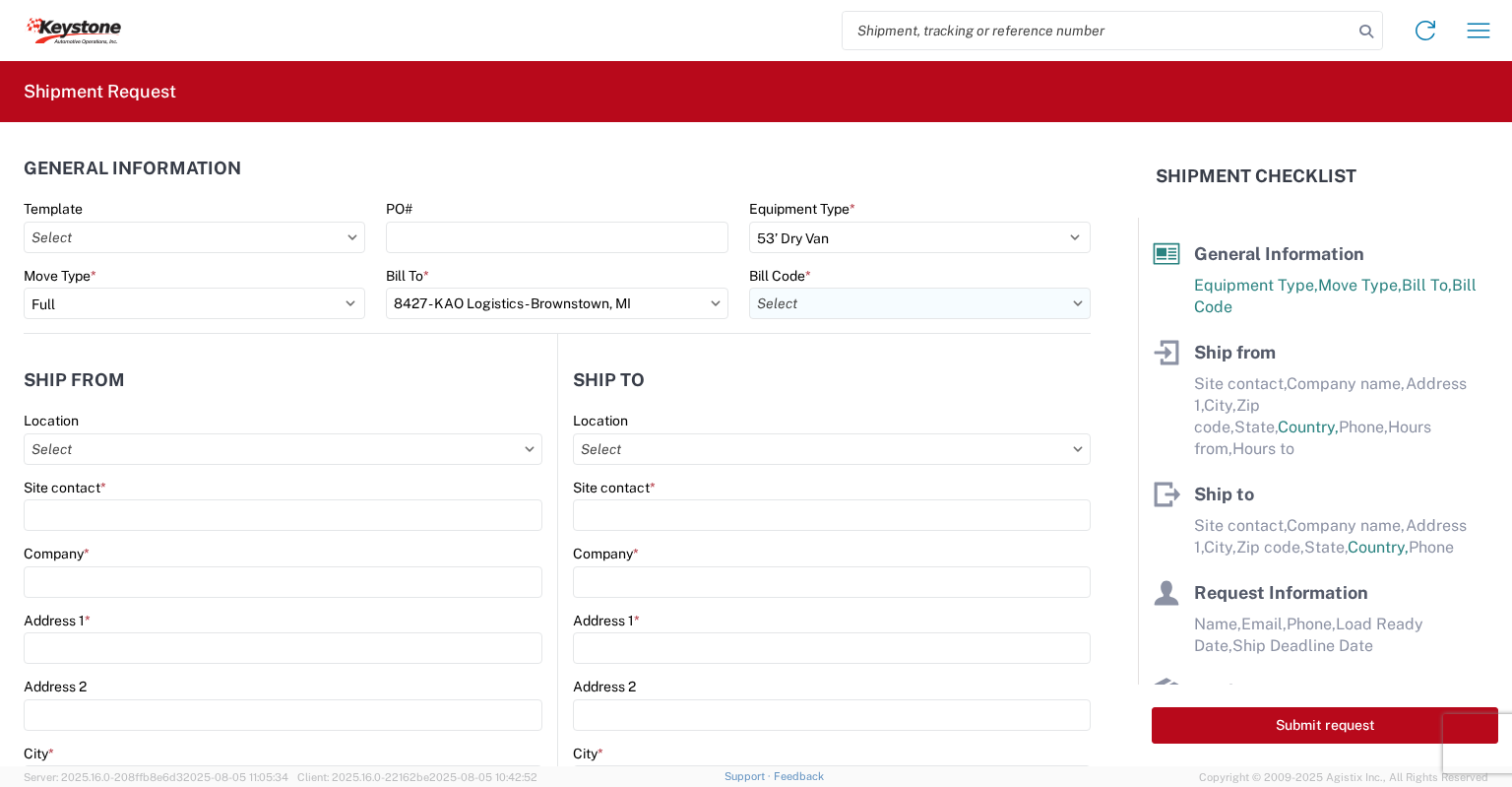 click on "Bill Code  *" at bounding box center [919, 303] 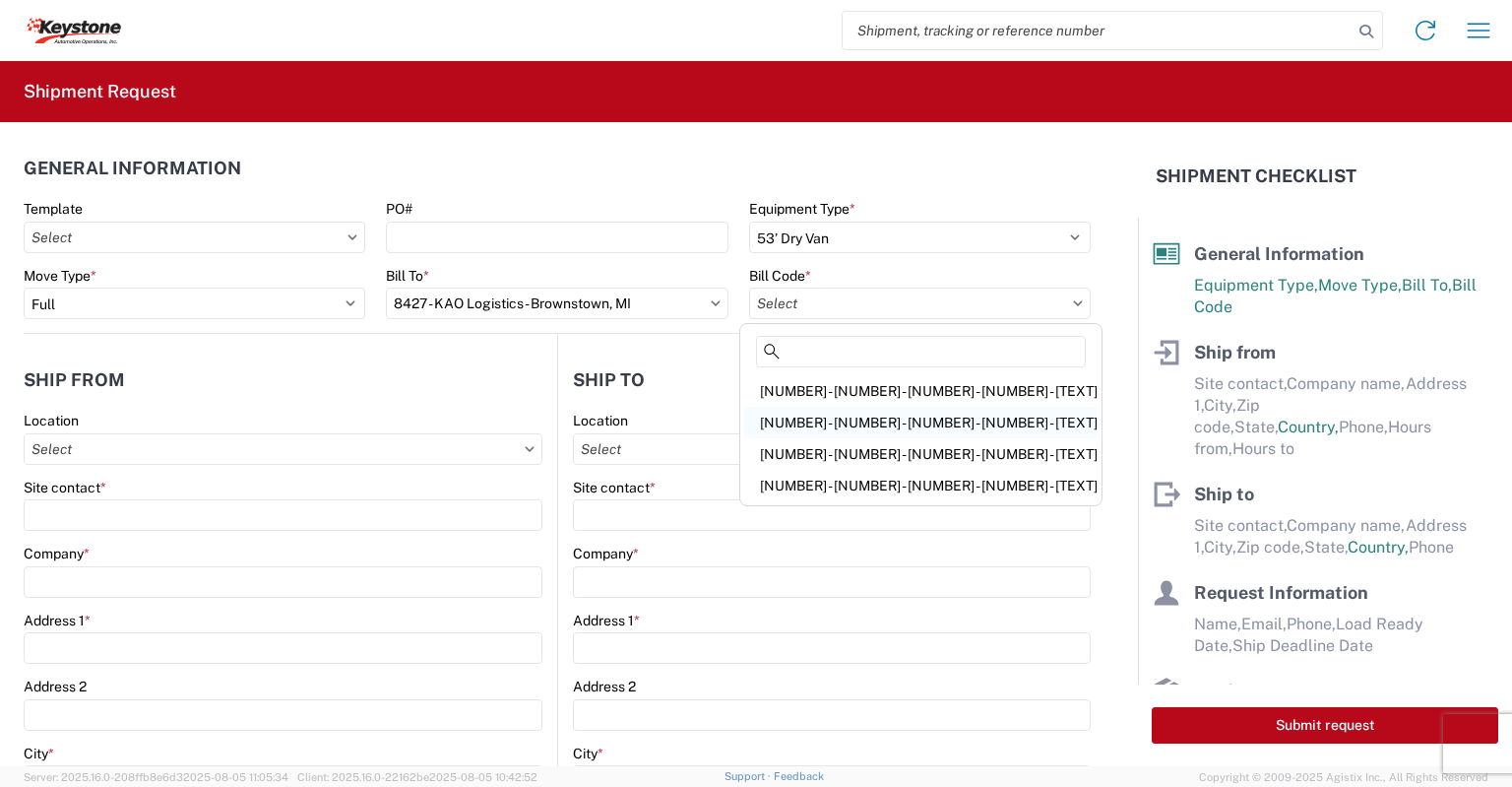 click on "[NUMBER] - [NUMBER] - [NUMBER] - [NUMBER] - [TEXT]" 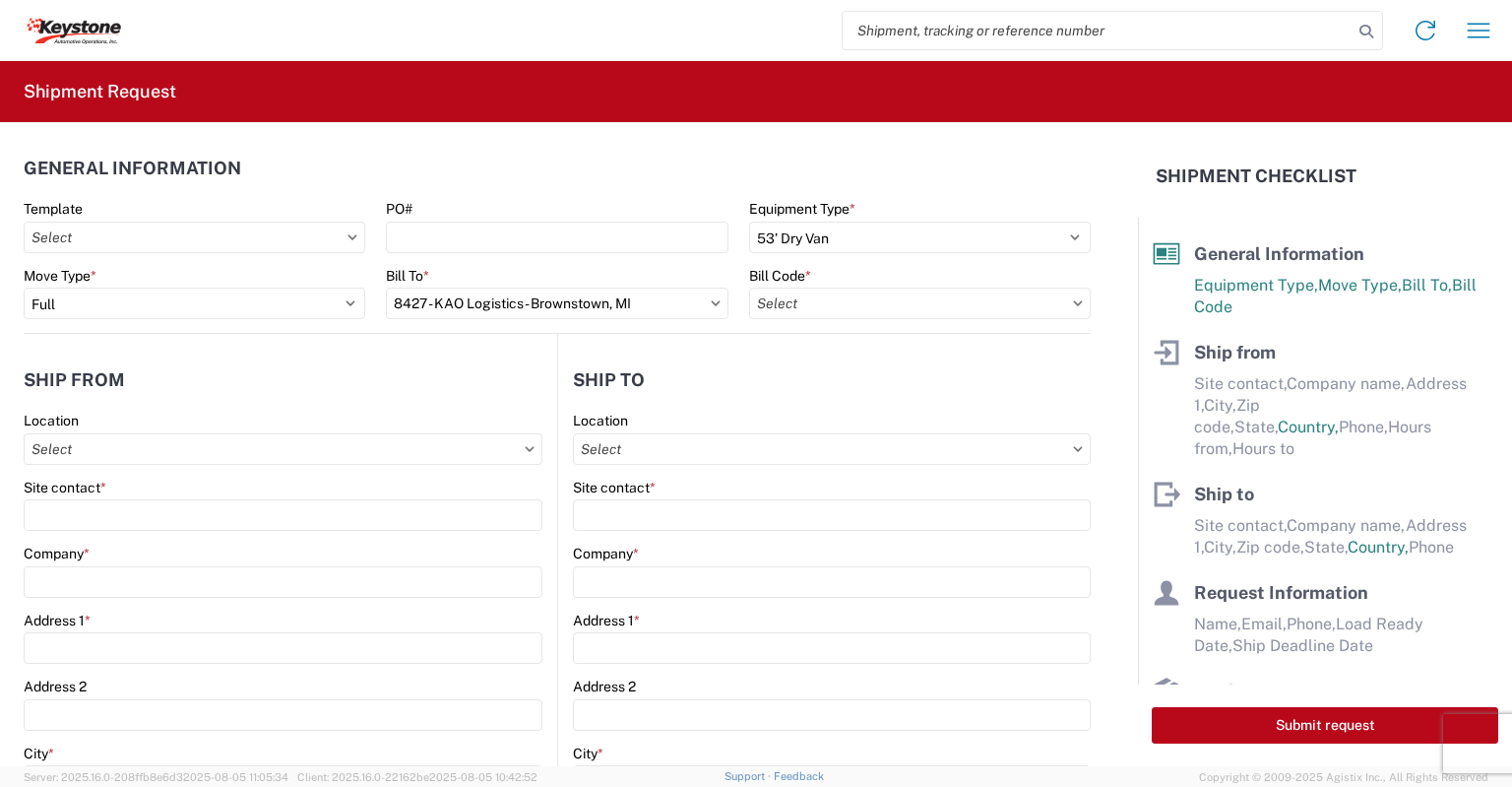 type on "[NUMBER] - [NUMBER] - [NUMBER] - [NUMBER] - [TEXT], [NUMBER] - [NUMBER] - [NUMBER] - [NUMBER] - [TEXT]" 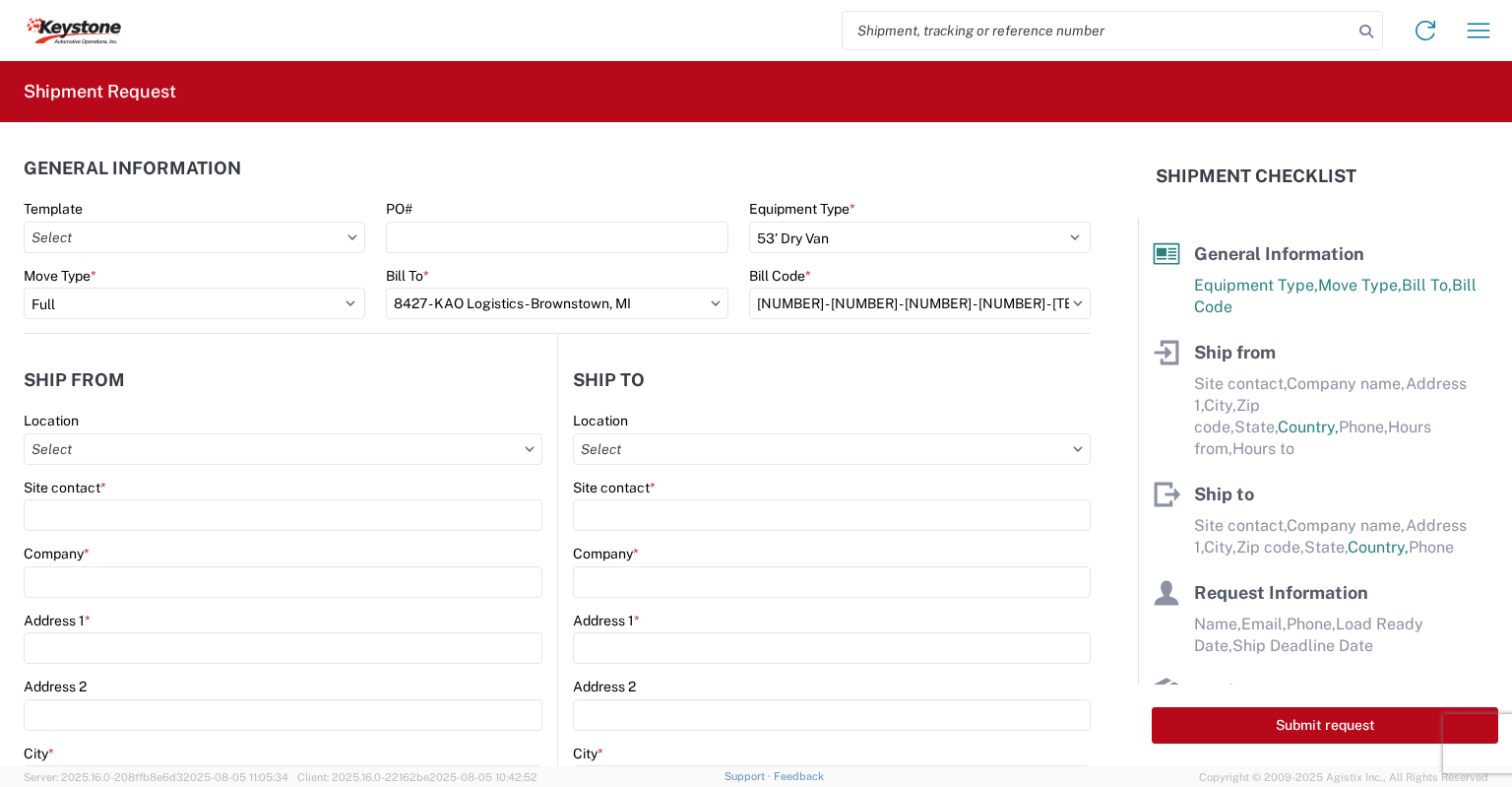 click on "Location" 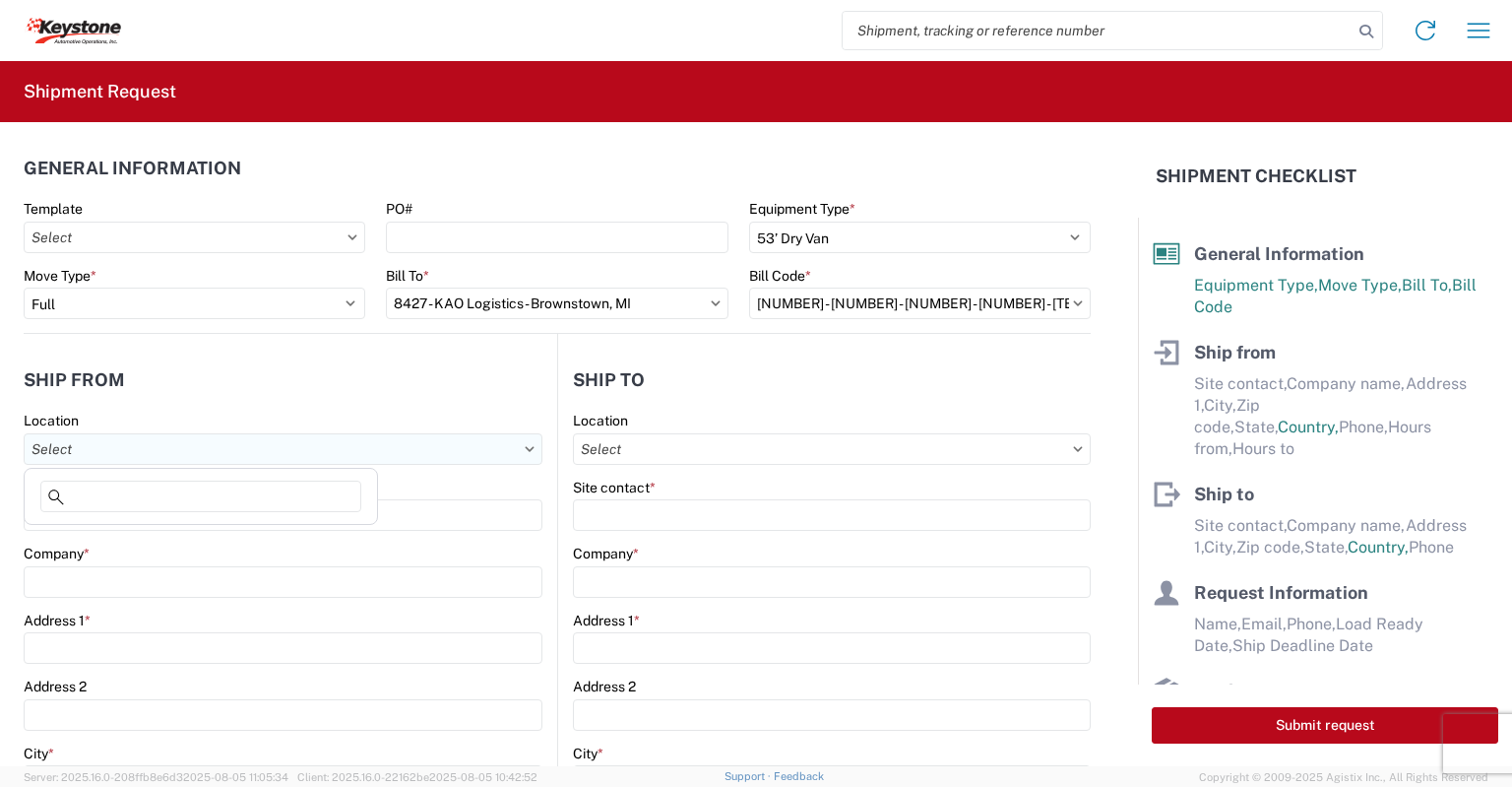 click on "Location" at bounding box center [283, 449] 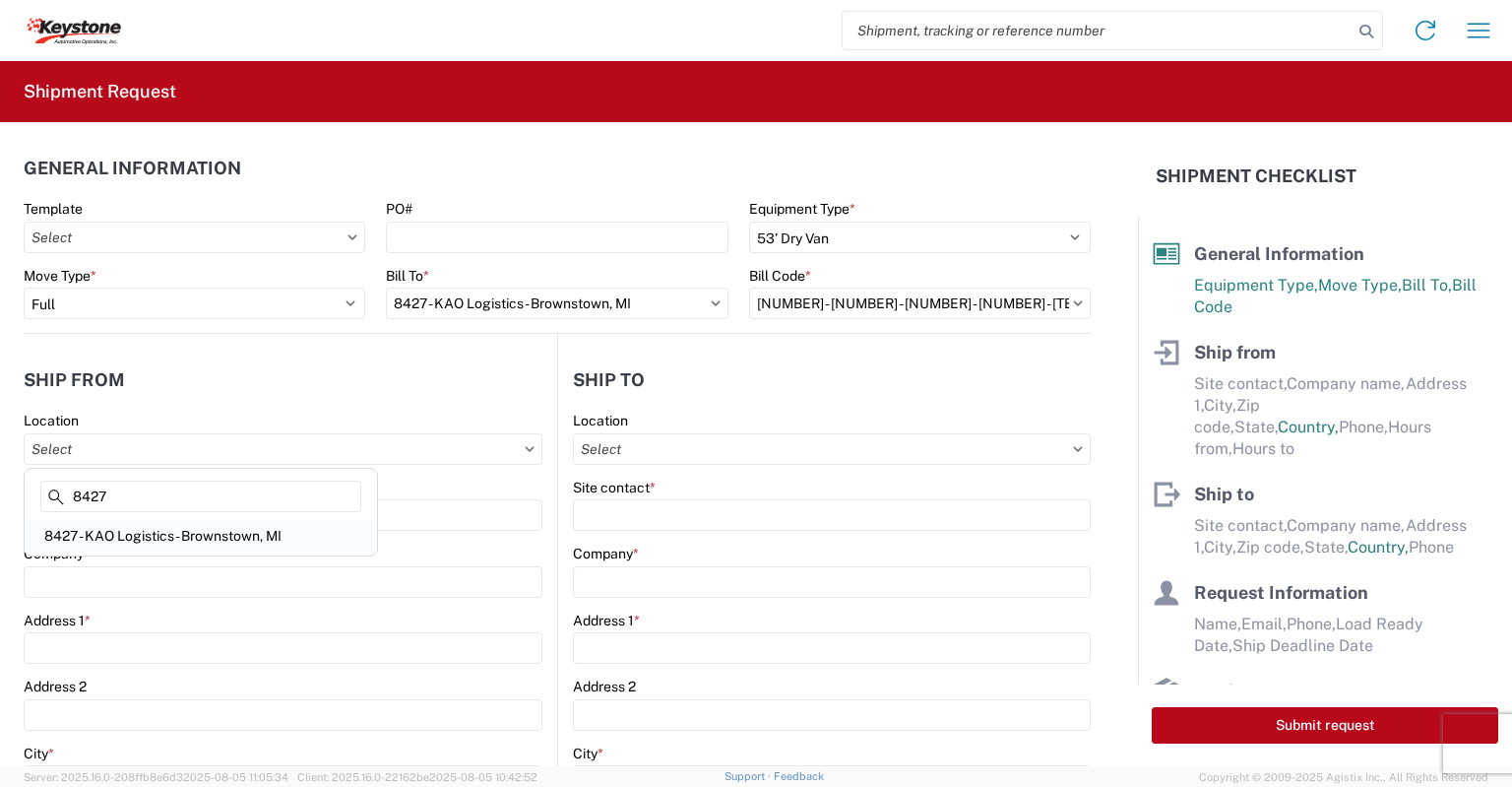 type on "8427" 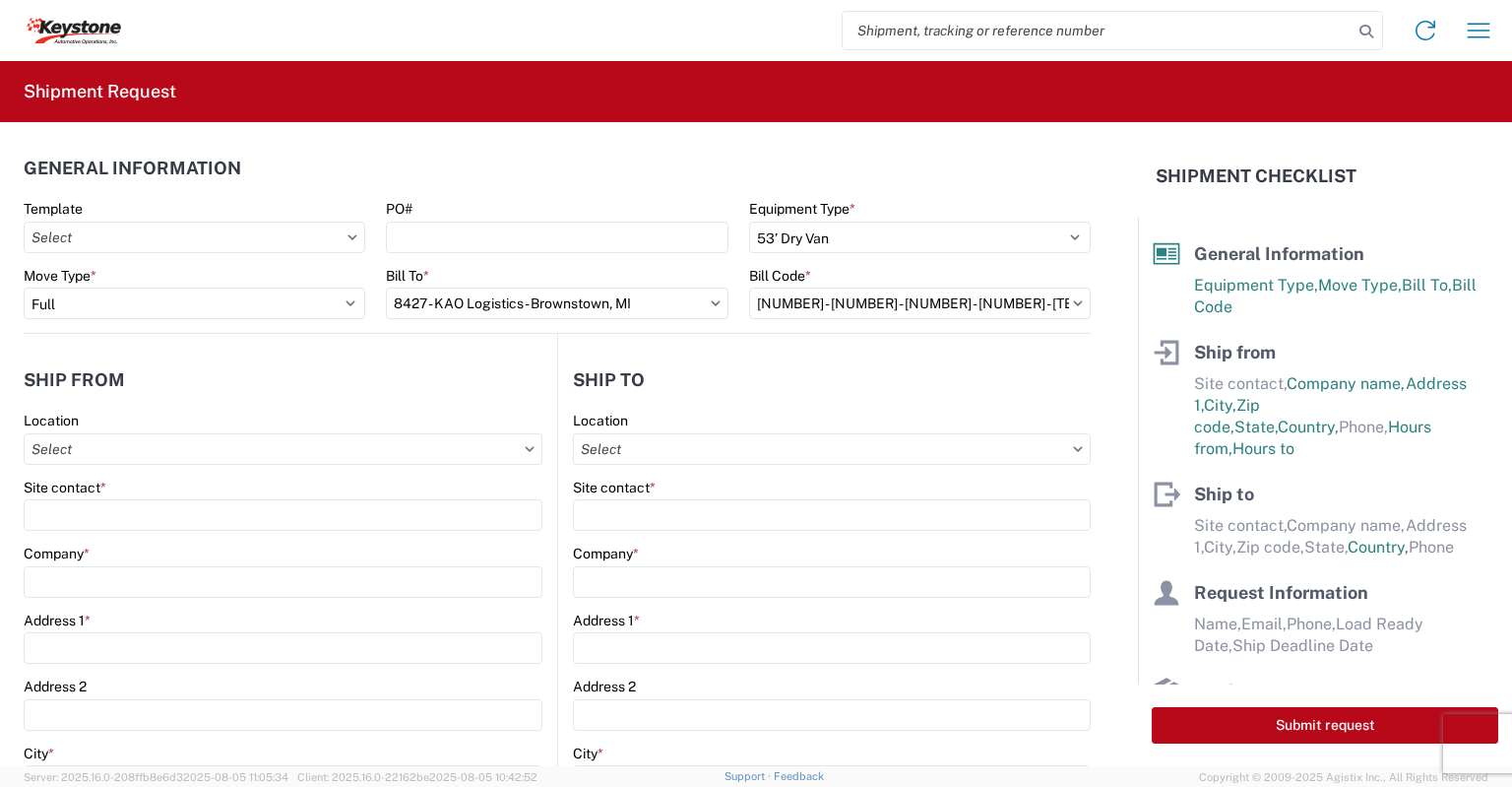 type on "8427 - KAO Logistics - Brownstown, MI" 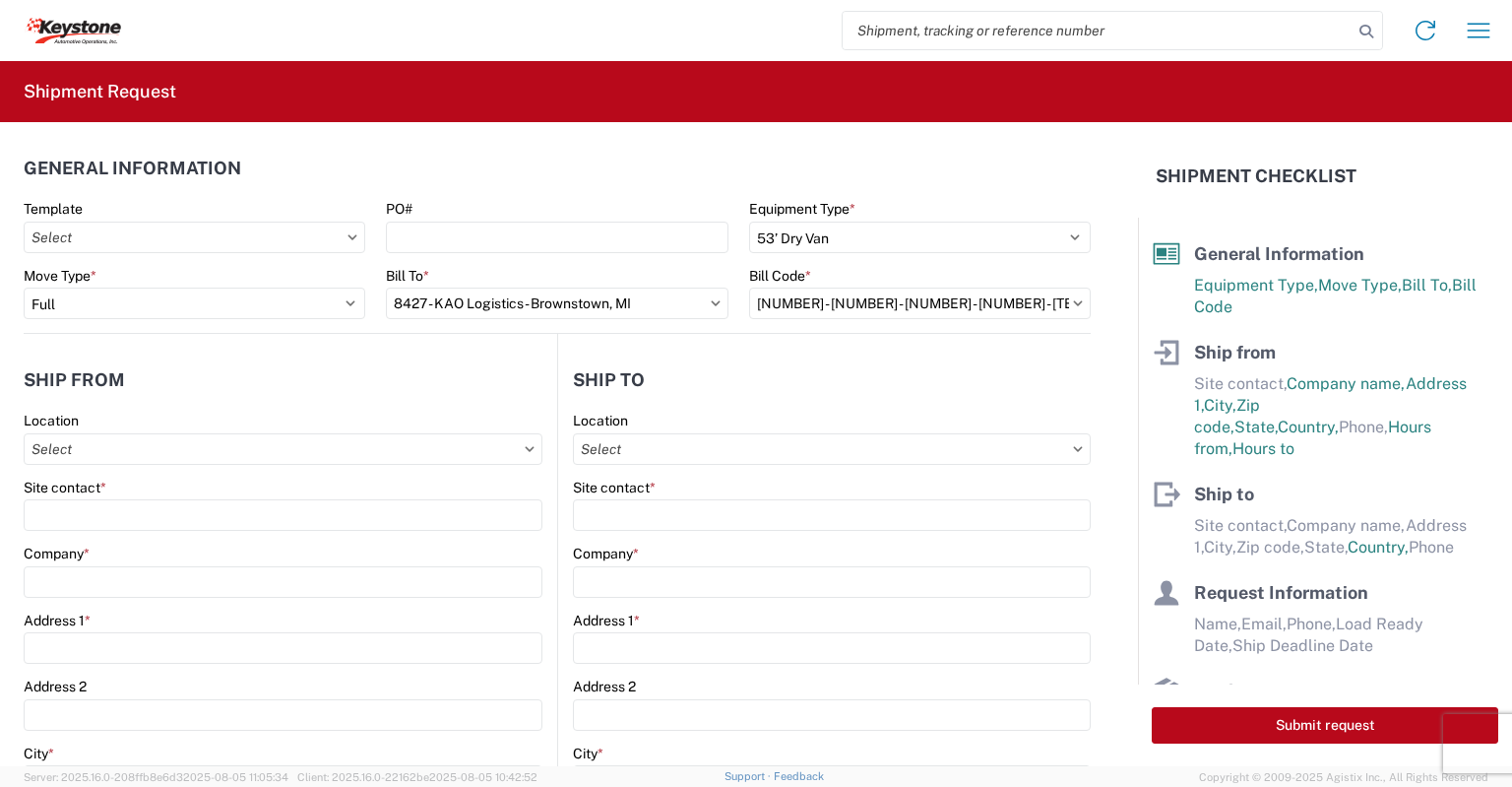 select on "US" 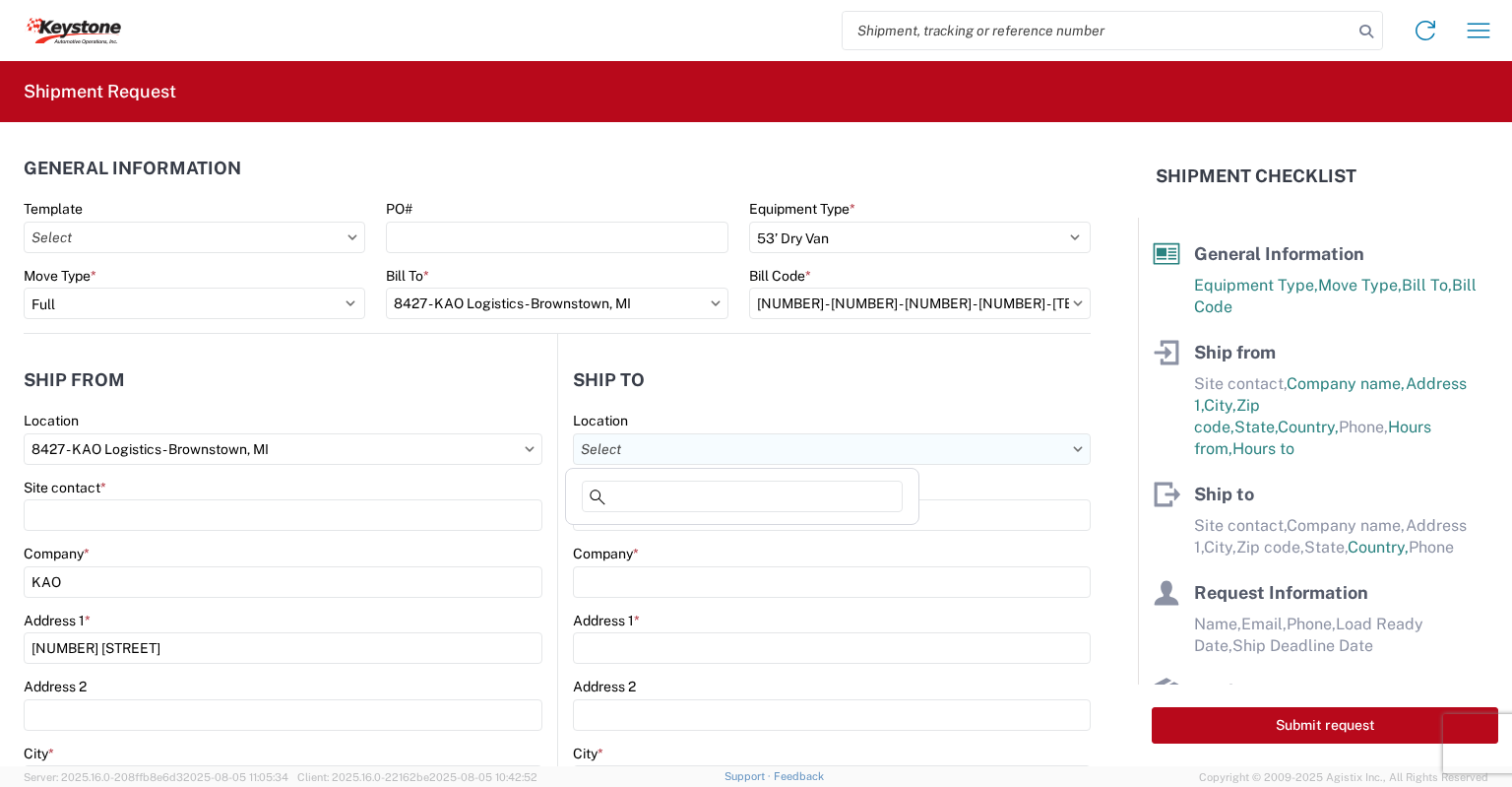click on "Location" at bounding box center (832, 449) 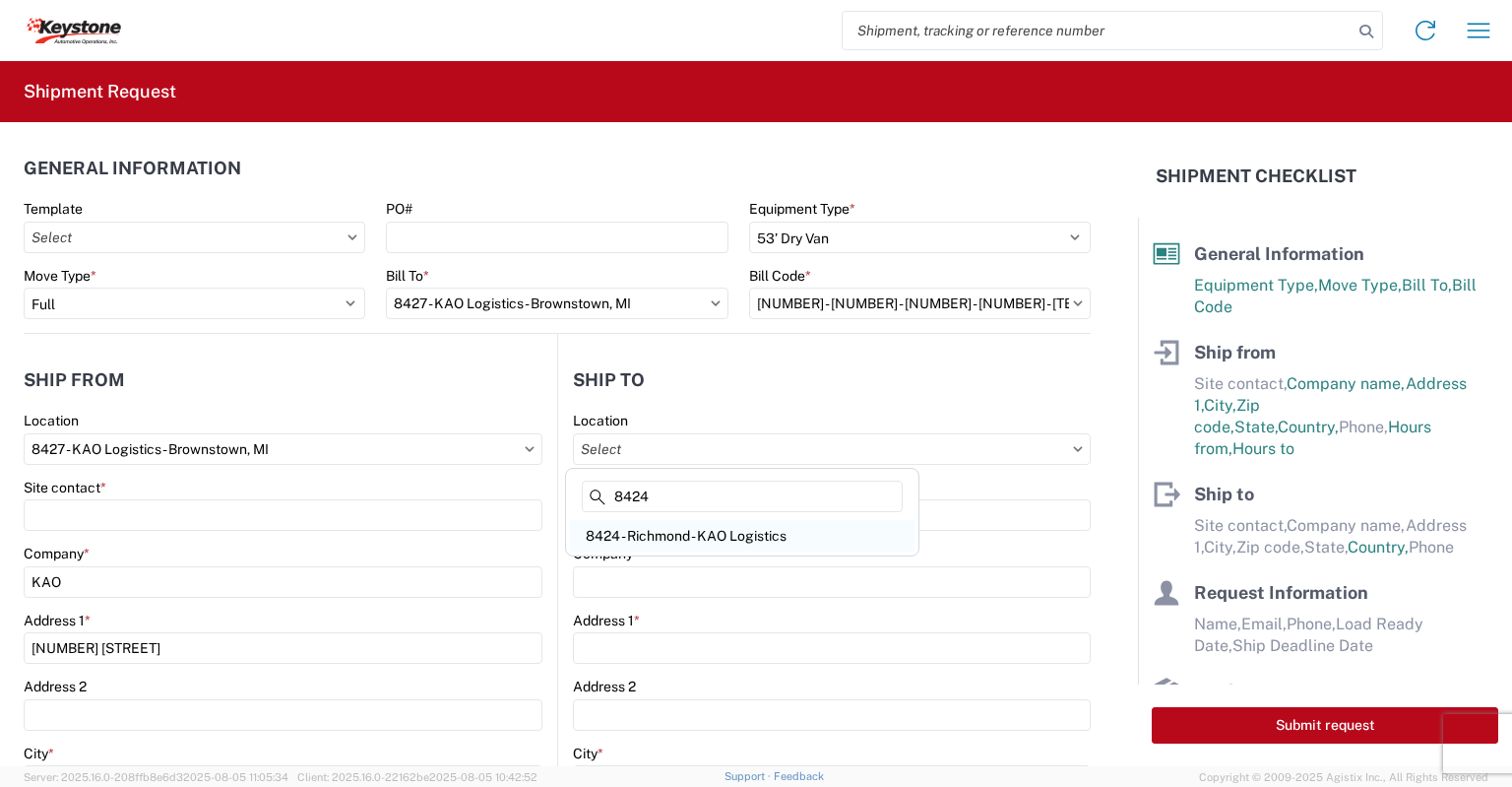 type on "8424" 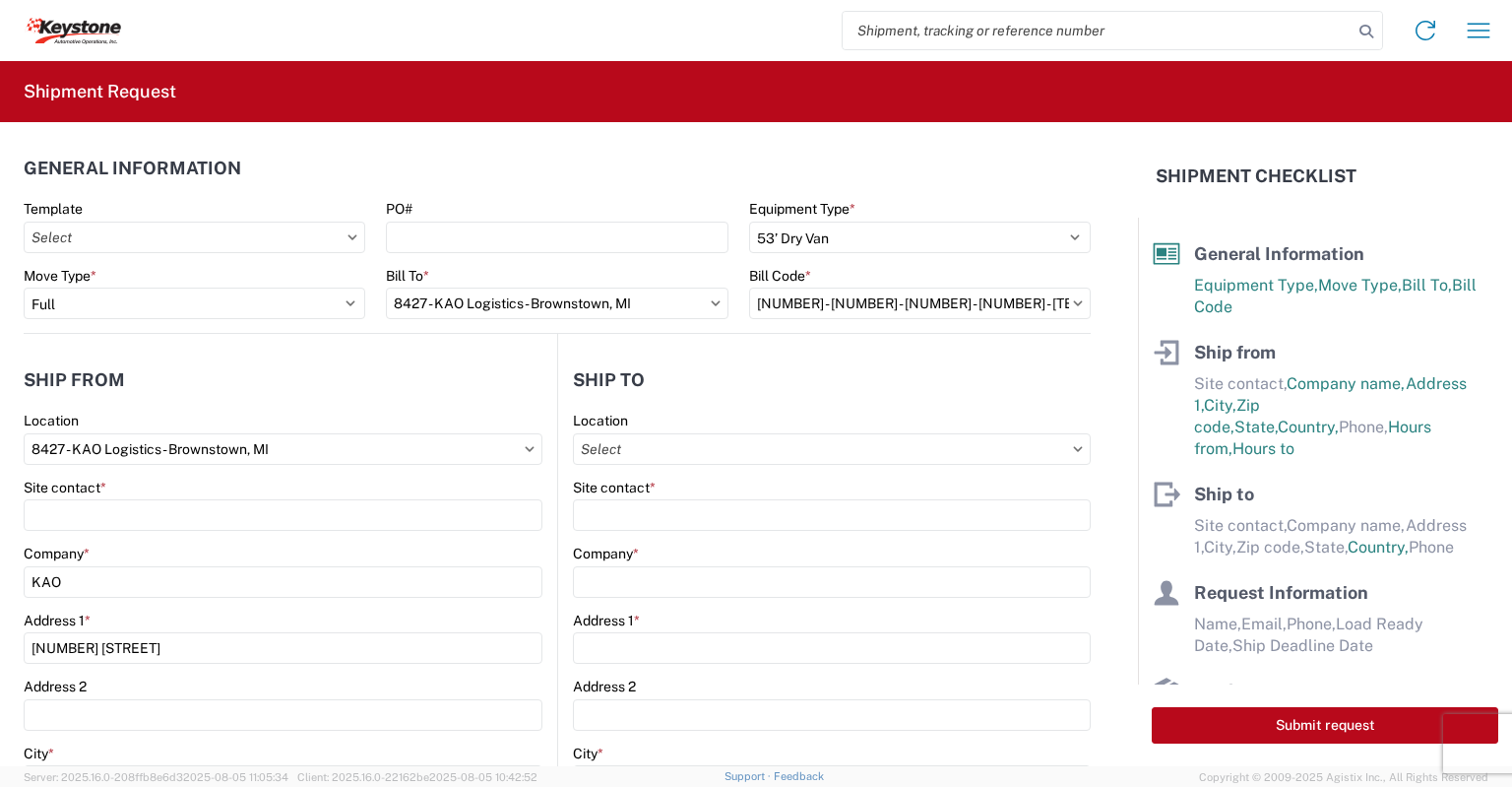 type on "8424 - Richmond - KAO Logistics" 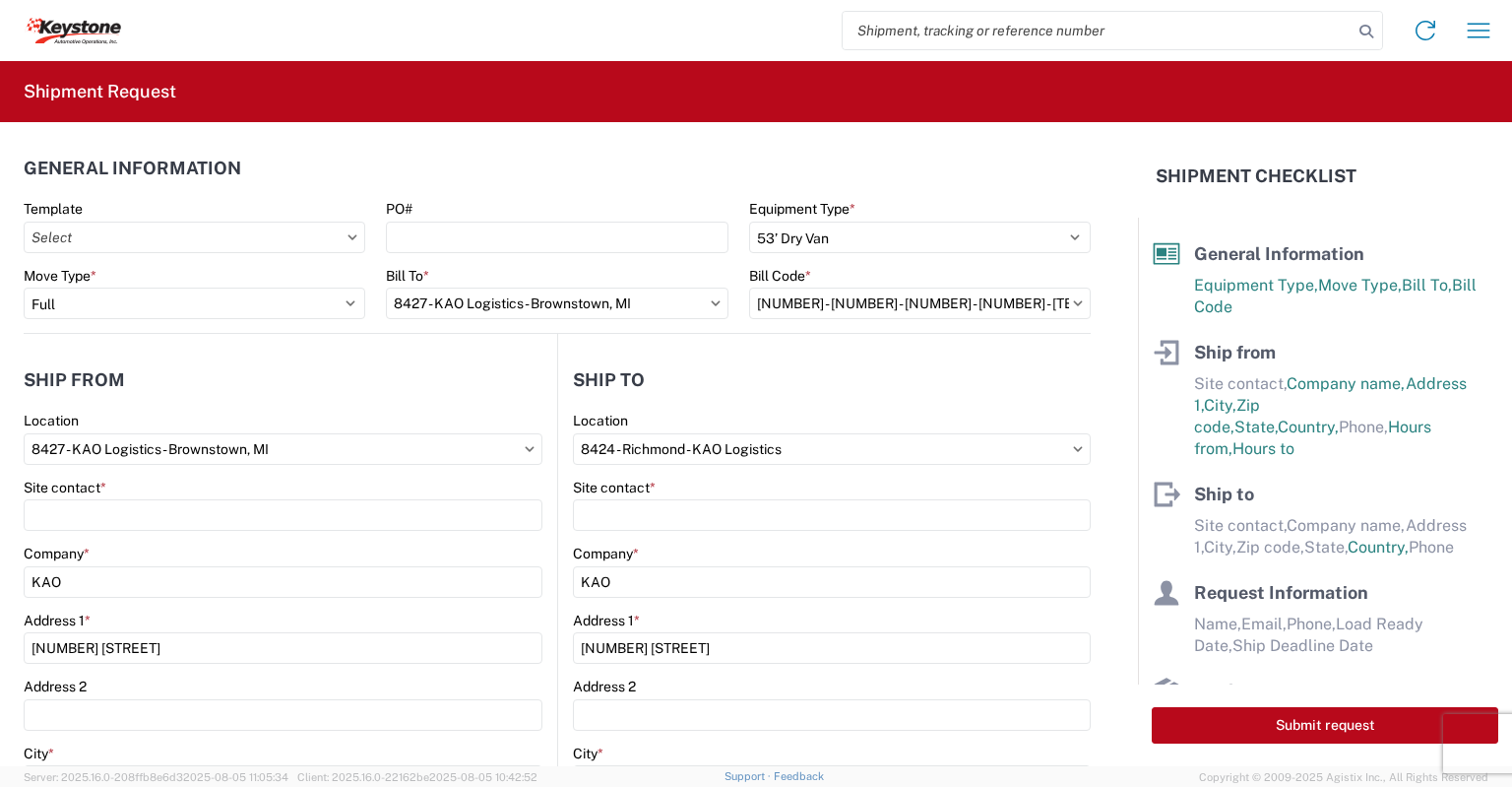 select on "US" 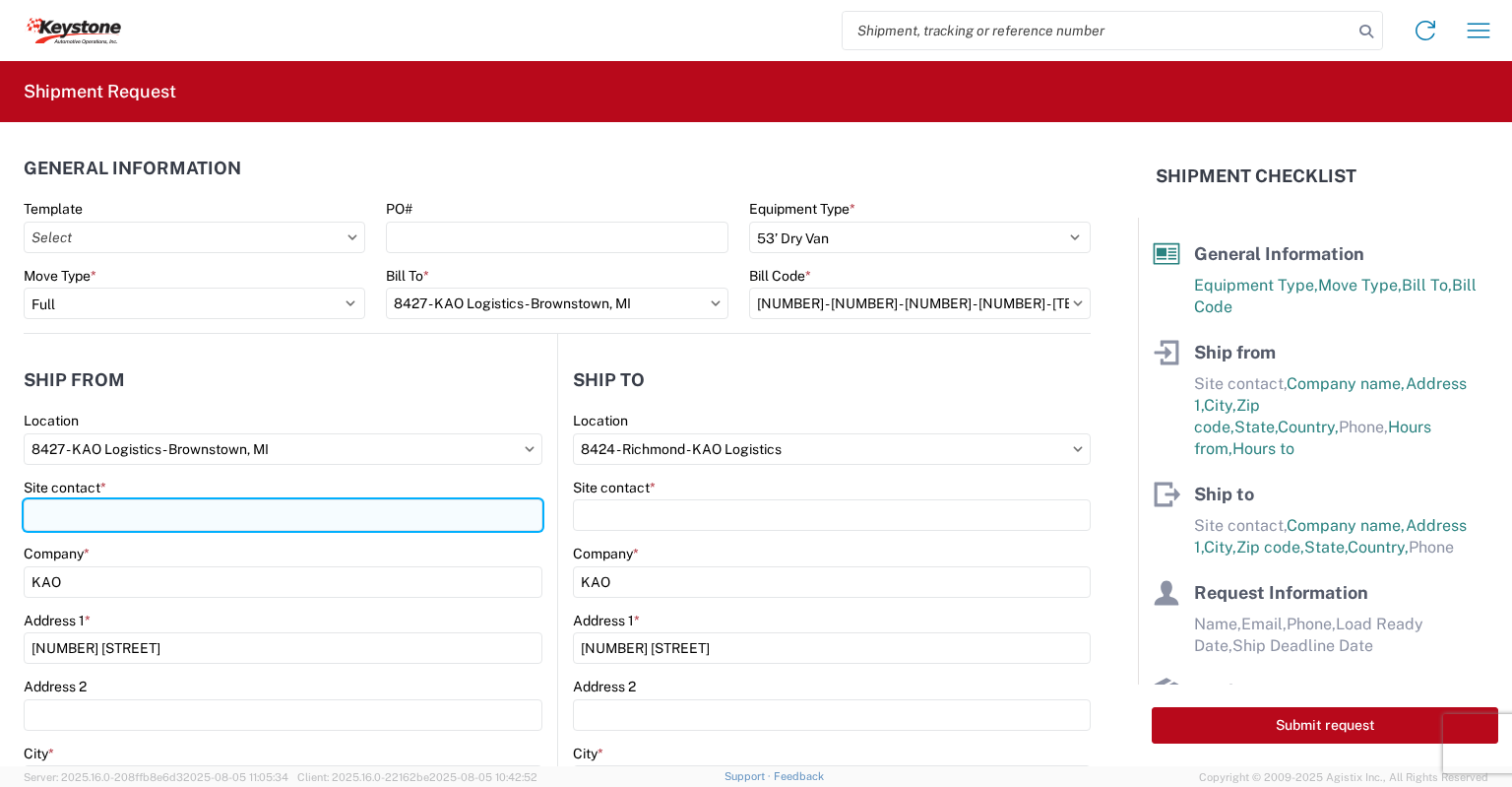 click on "Site contact  *" at bounding box center (283, 515) 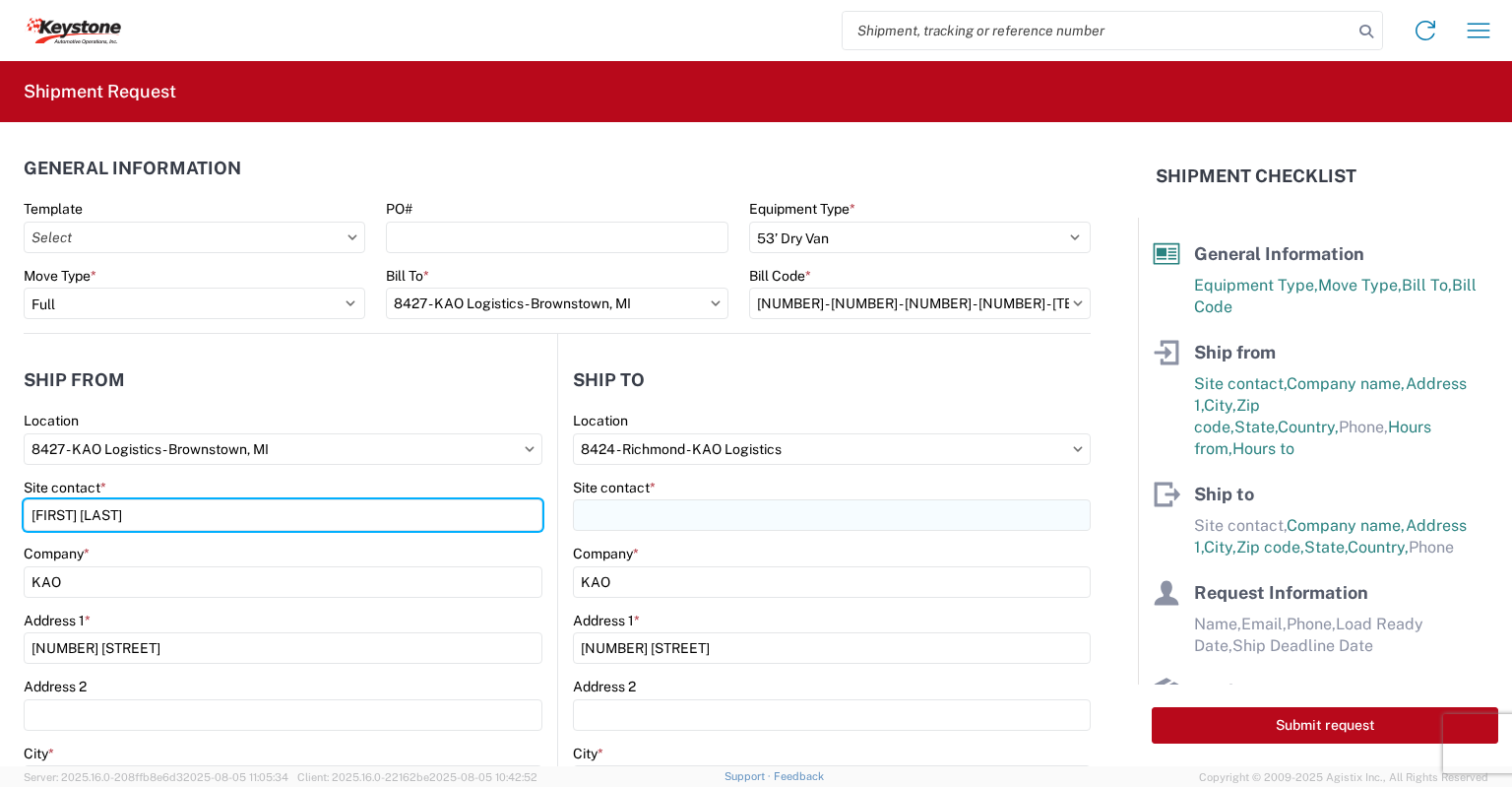 type on "[FIRST] [LAST]" 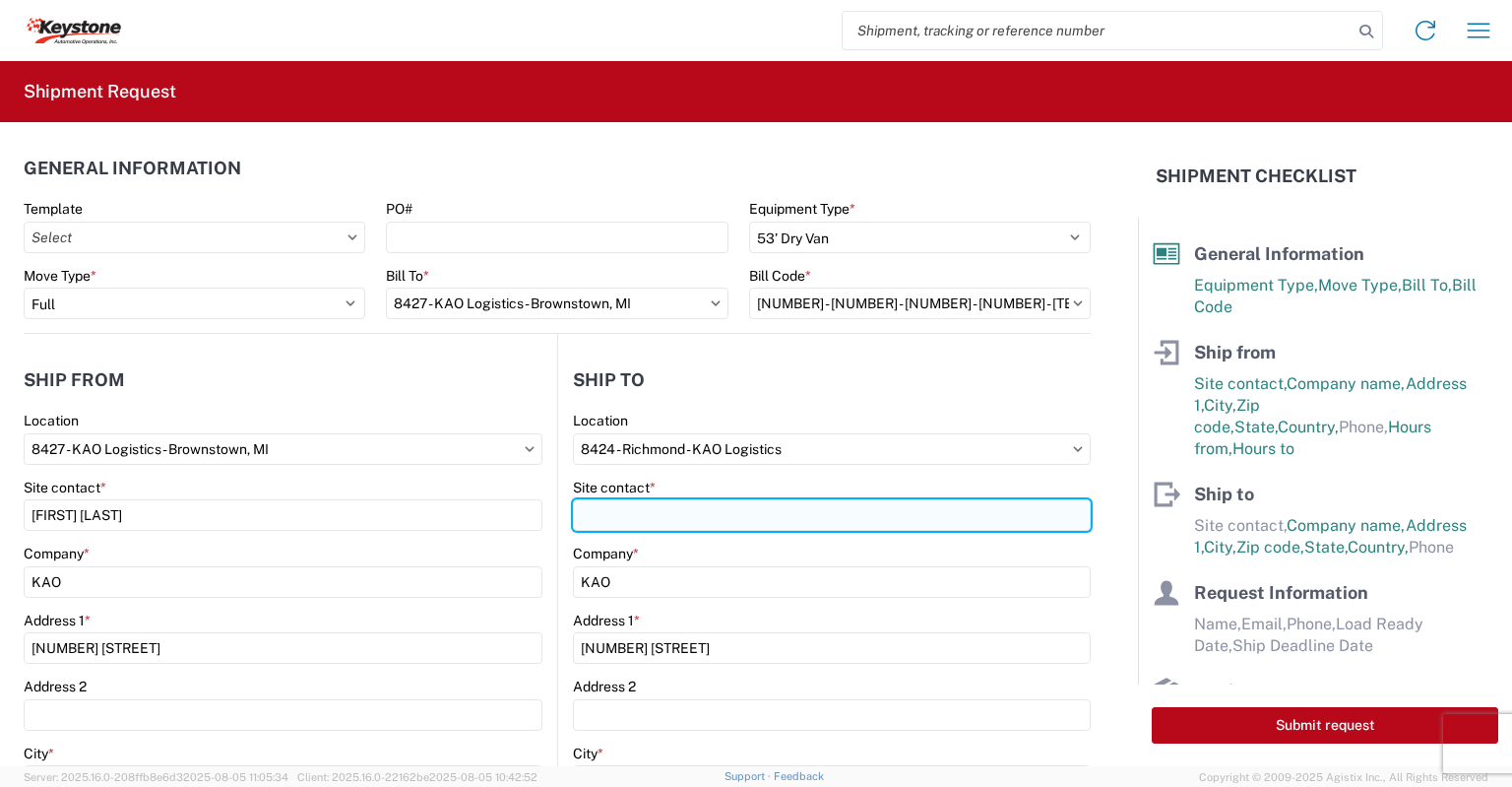 click on "Site contact  *" at bounding box center [832, 515] 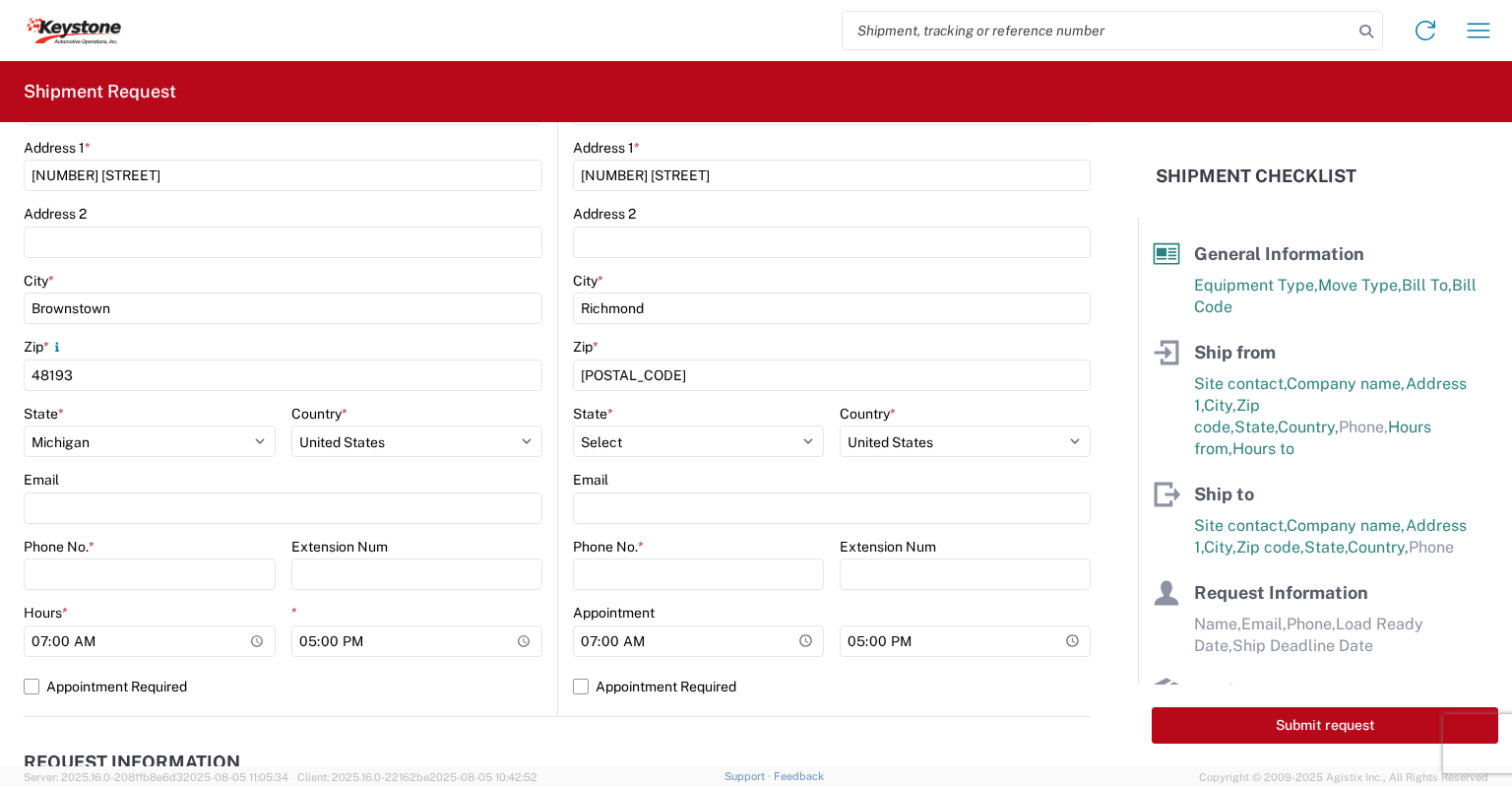 scroll, scrollTop: 512, scrollLeft: 0, axis: vertical 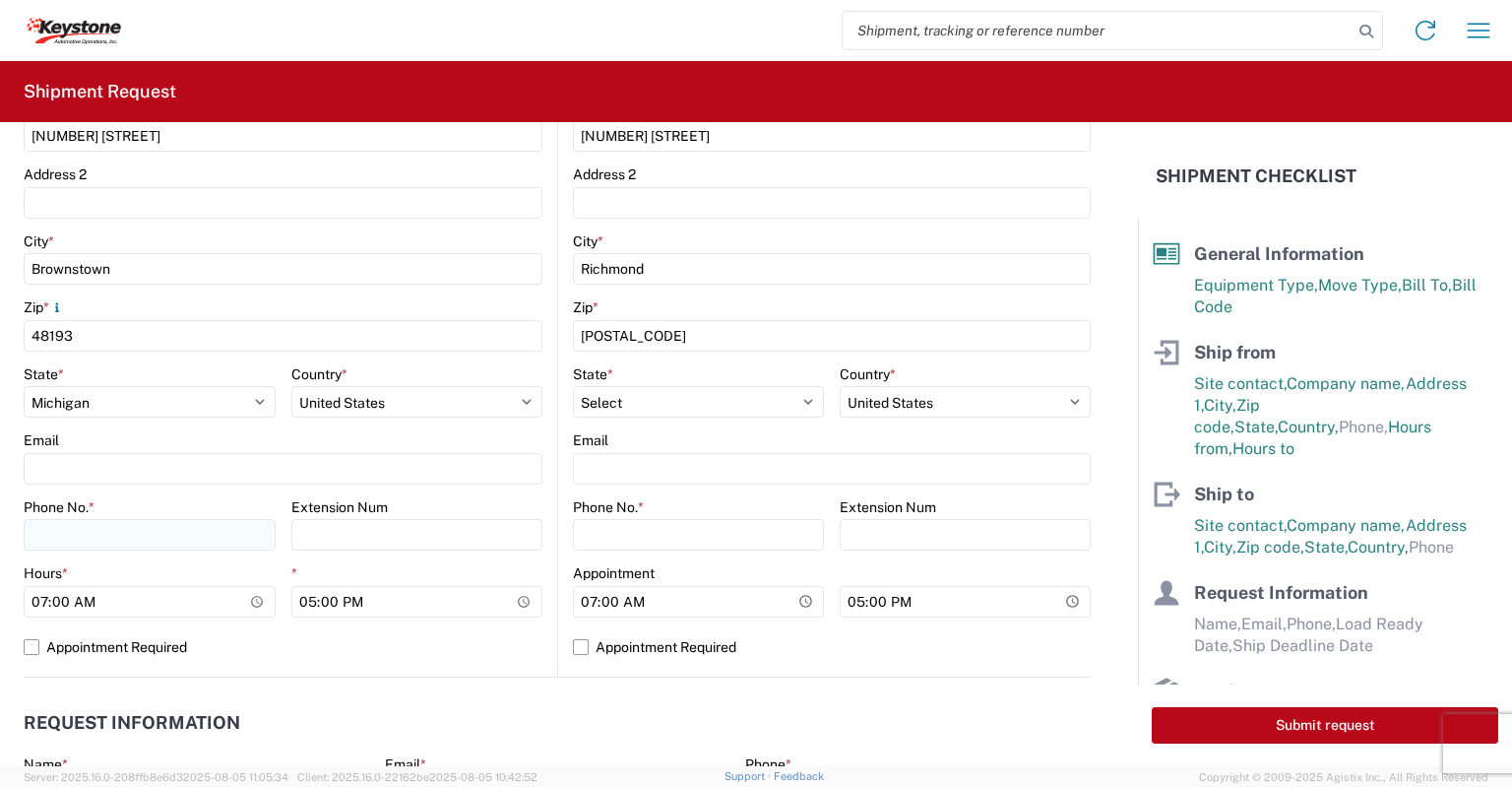 type on "[FIRST] [LAST]" 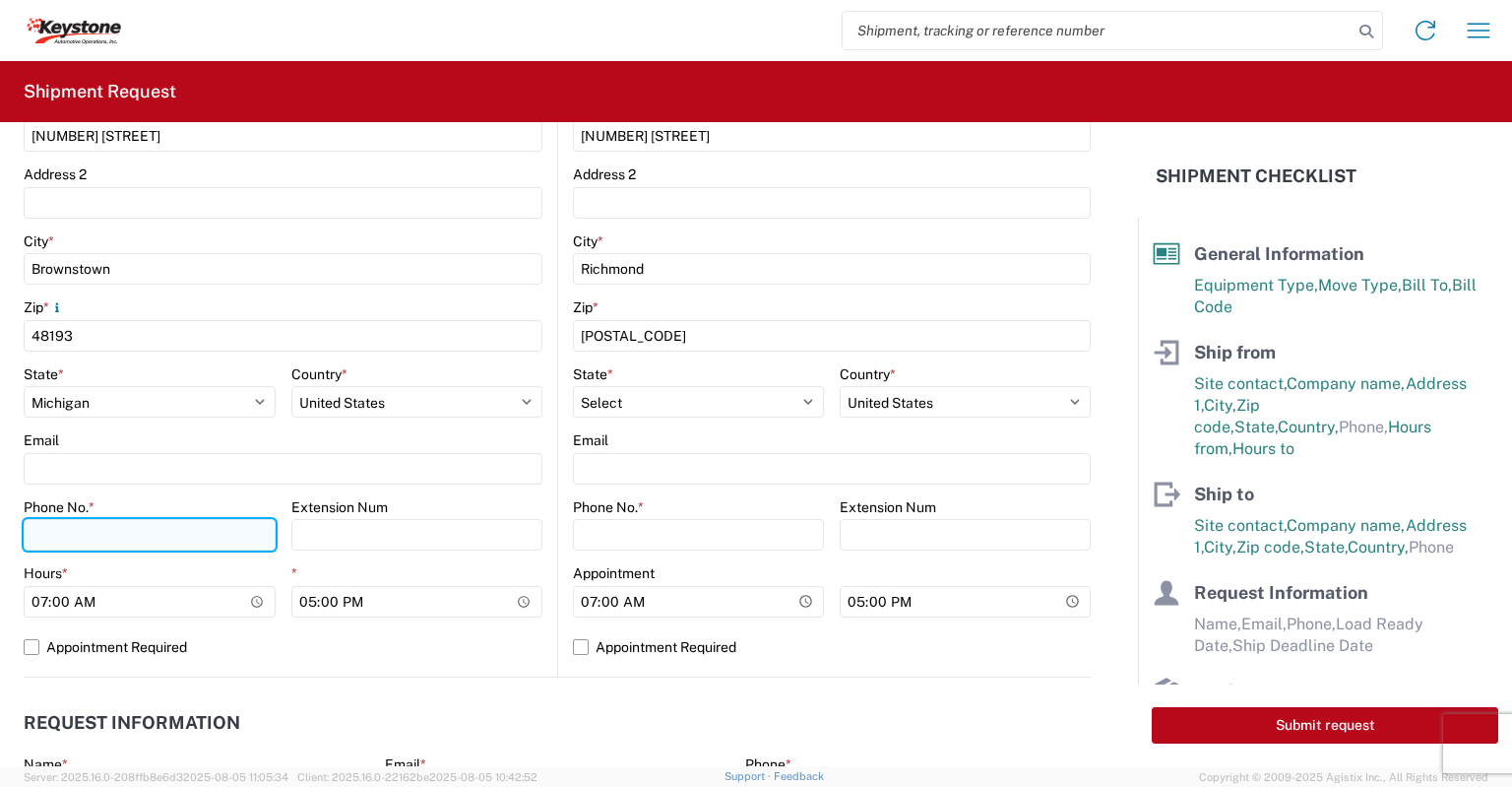 click on "Phone No.  *" at bounding box center [150, 535] 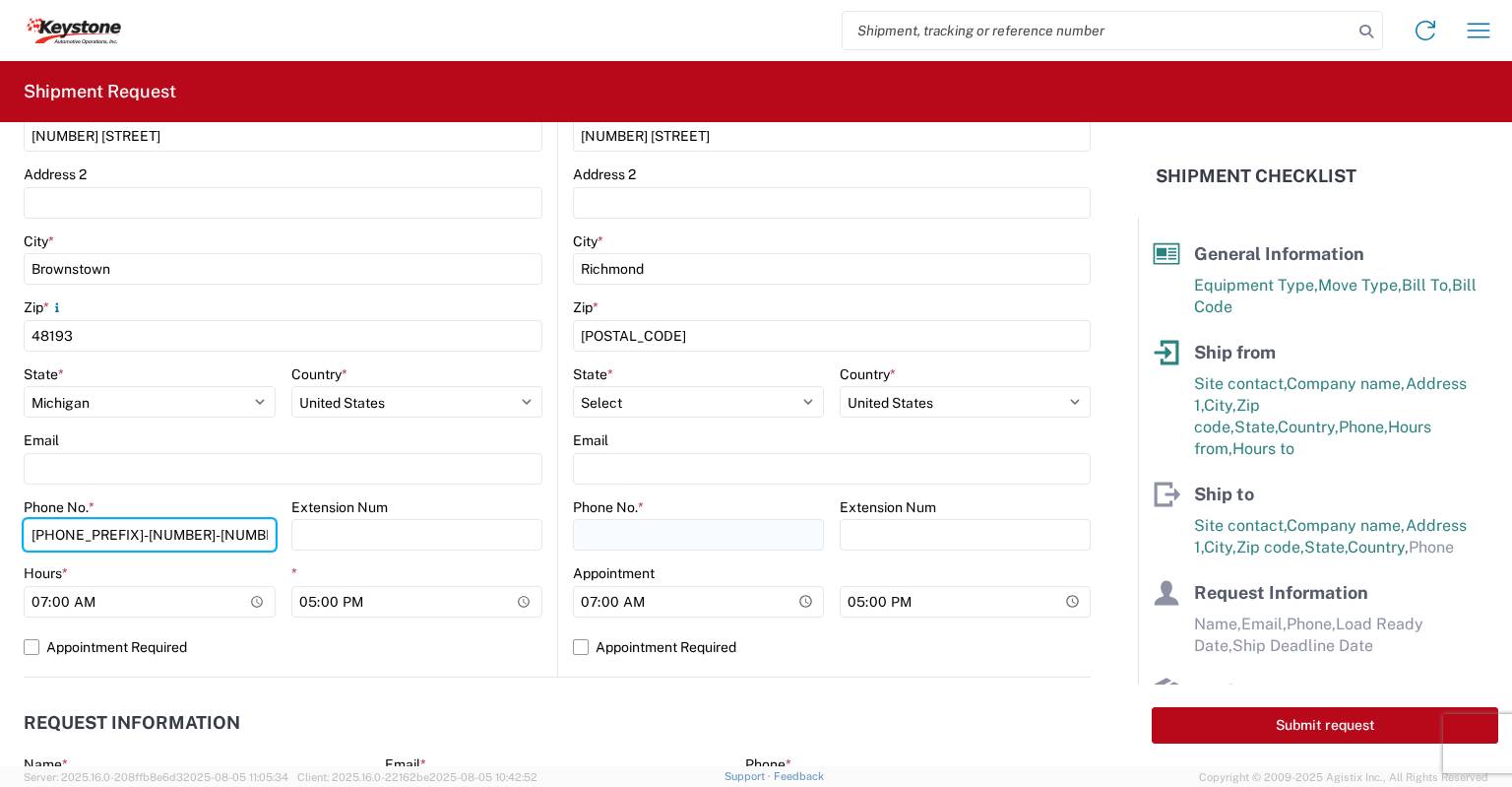 type on "[PHONE_PREFIX]-[NUMBER]-[NUMBER]" 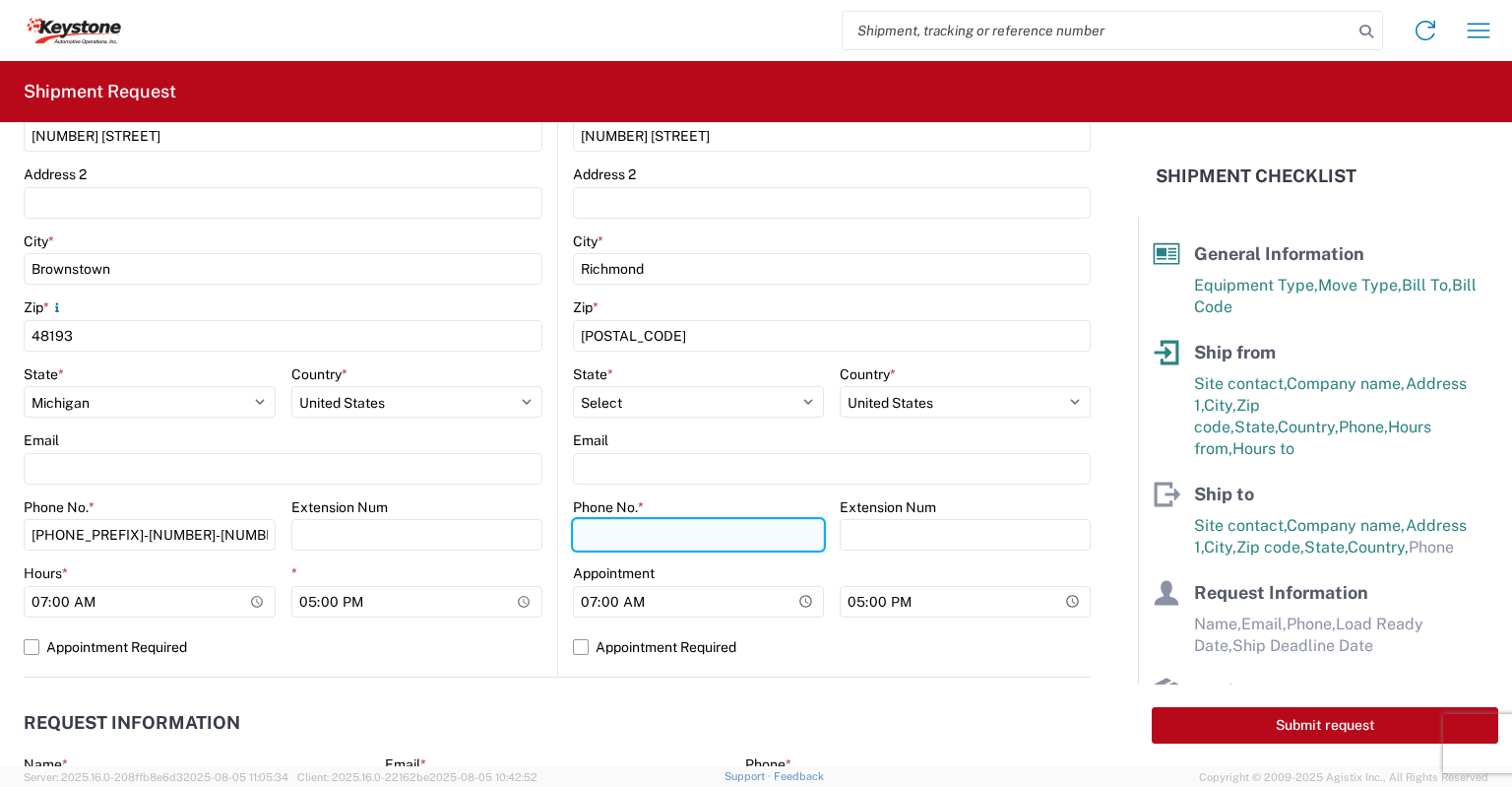 click on "Phone No.  *" at bounding box center (698, 535) 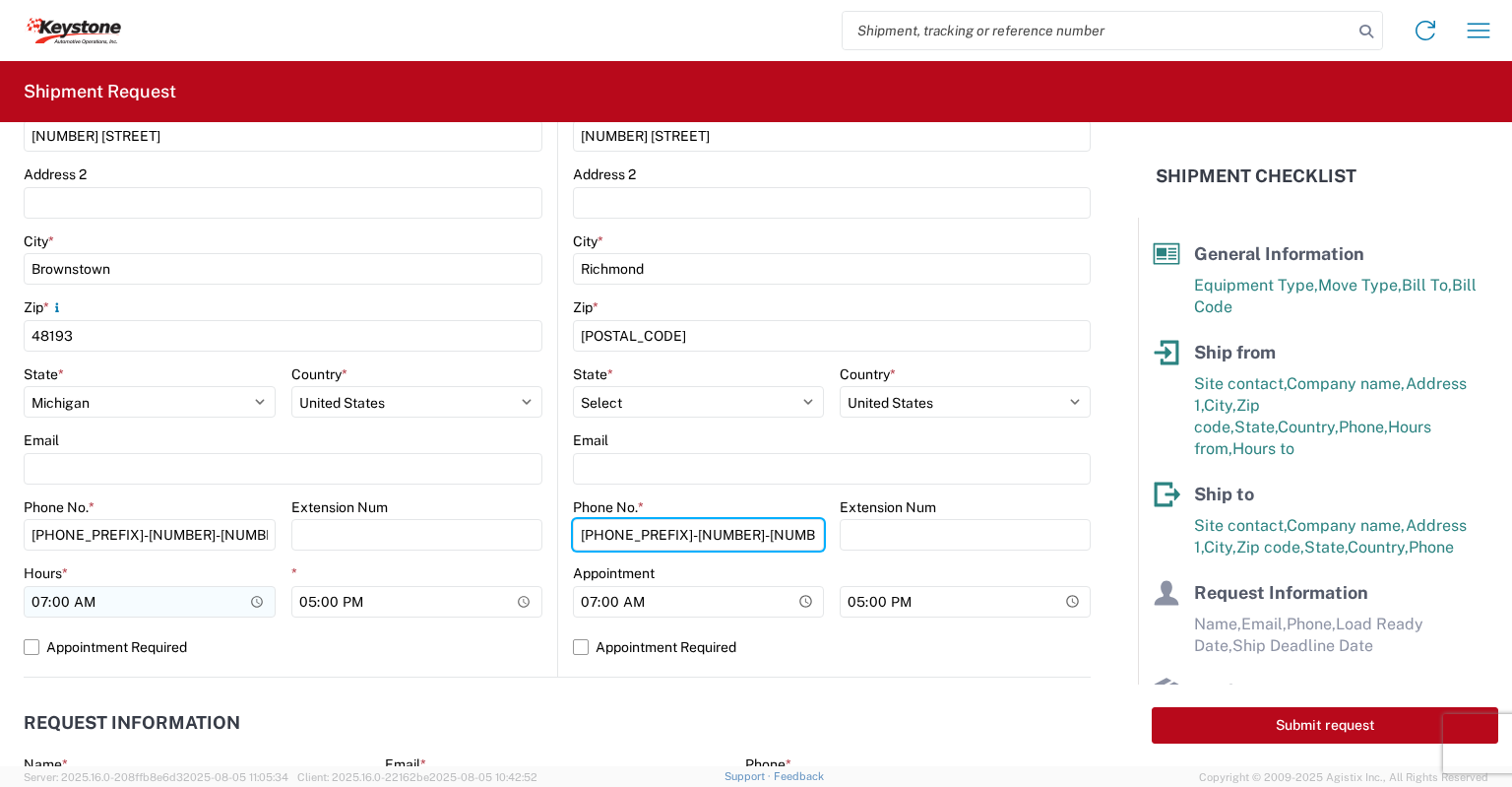 type on "[PHONE_PREFIX]-[NUMBER]-[NUMBER]" 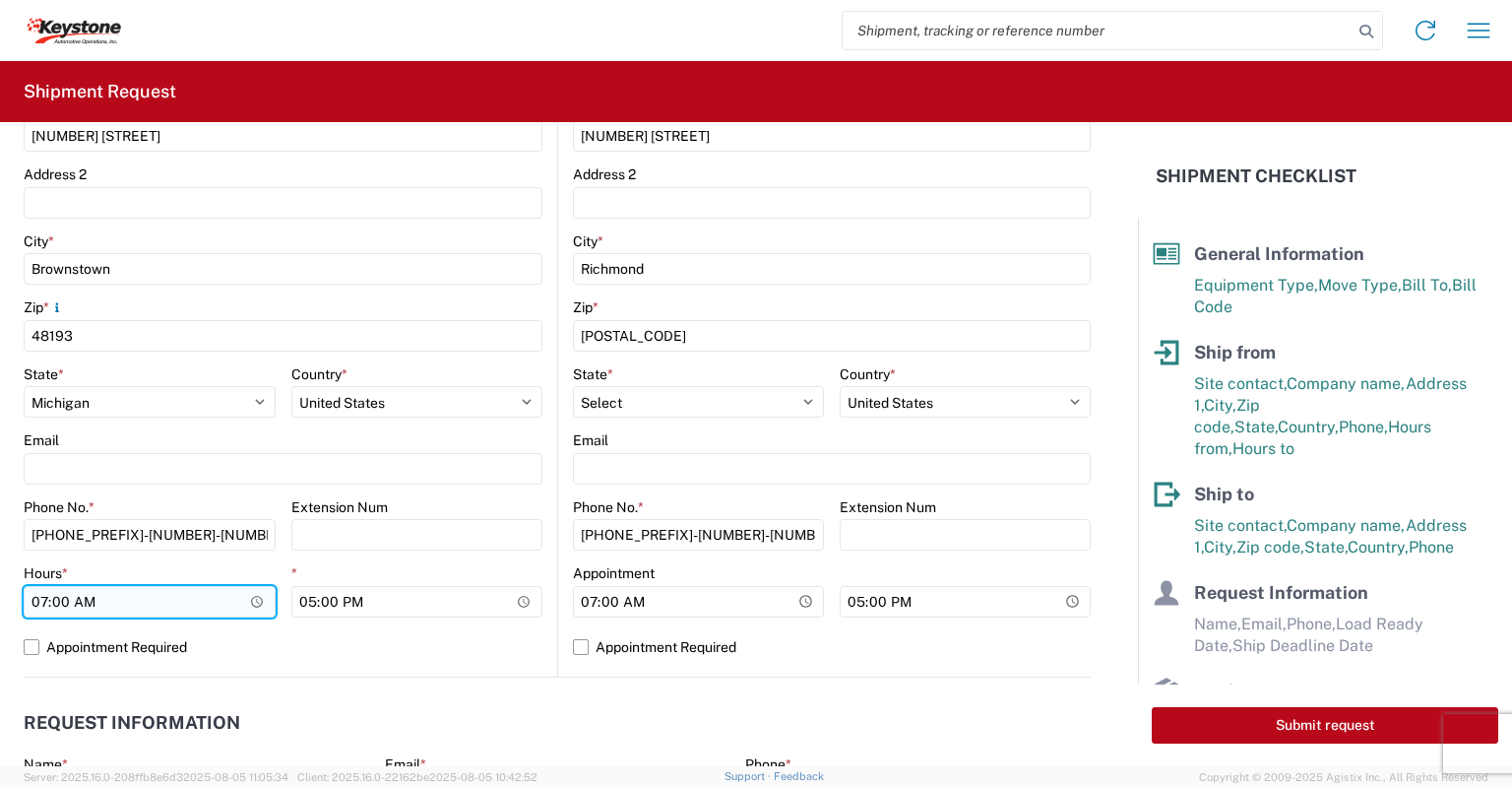 click on "07:00" at bounding box center [150, 602] 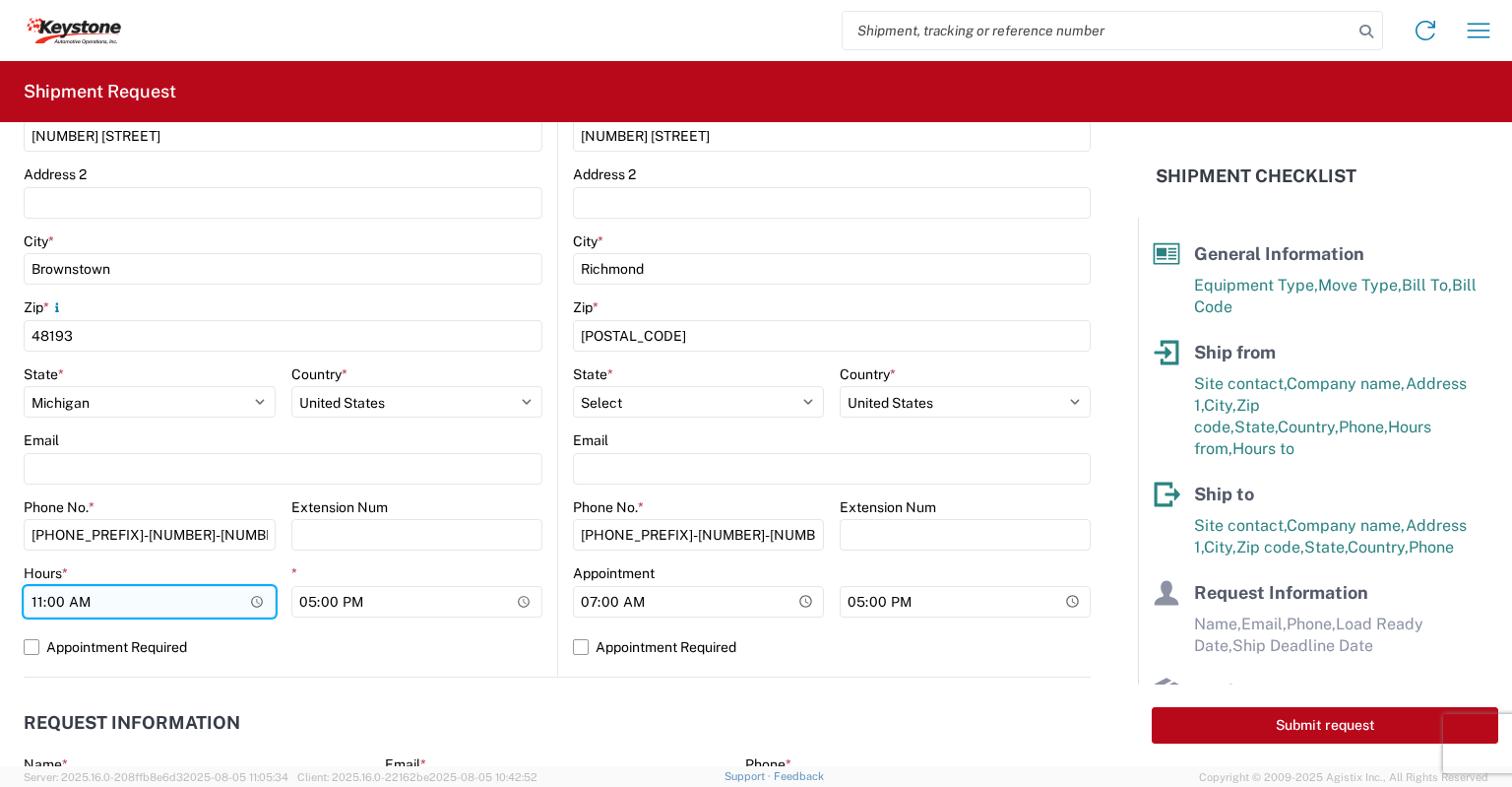 type on "23:00" 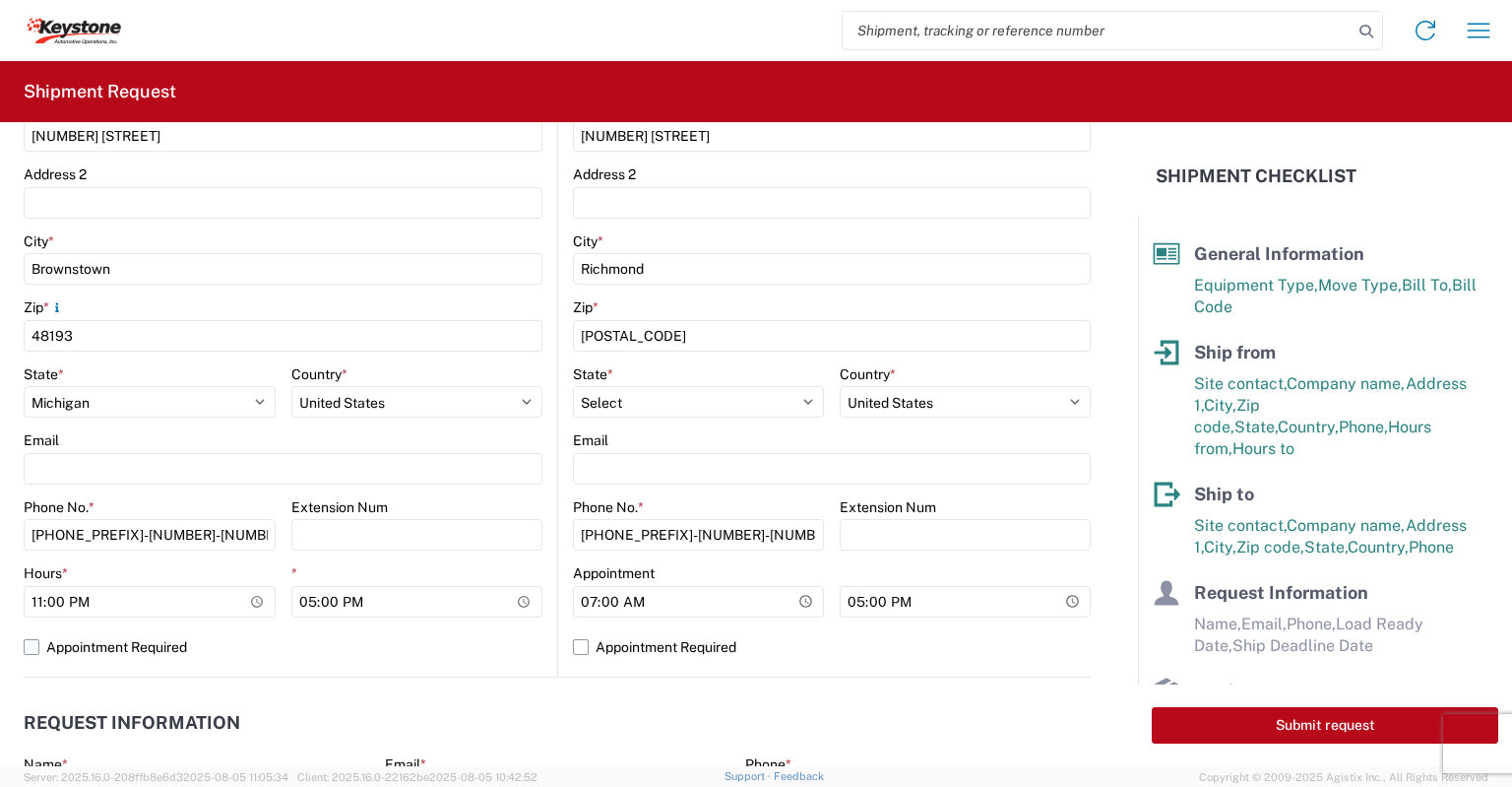 click on "Appointment Required" 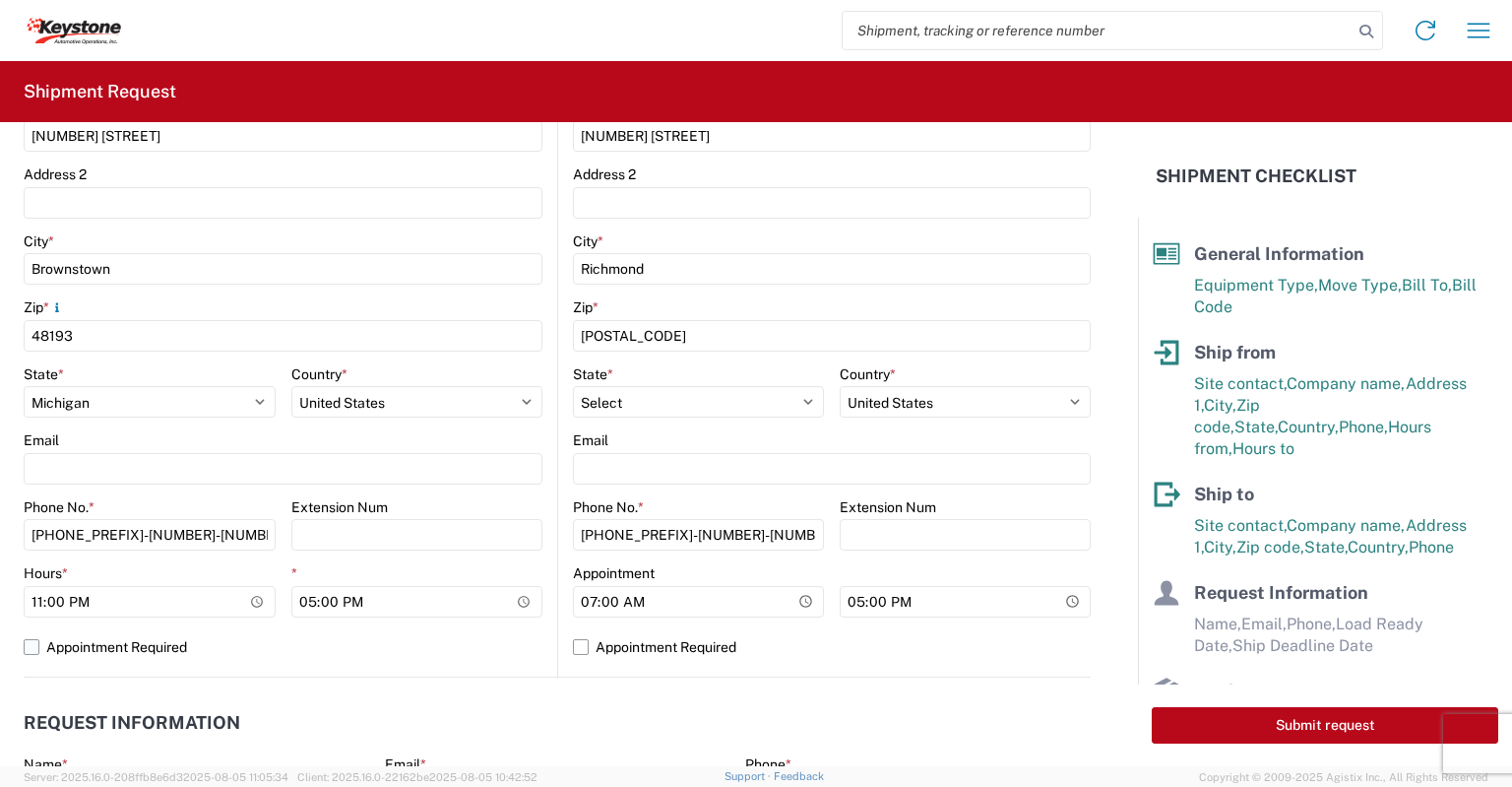 click on "Appointment Required" 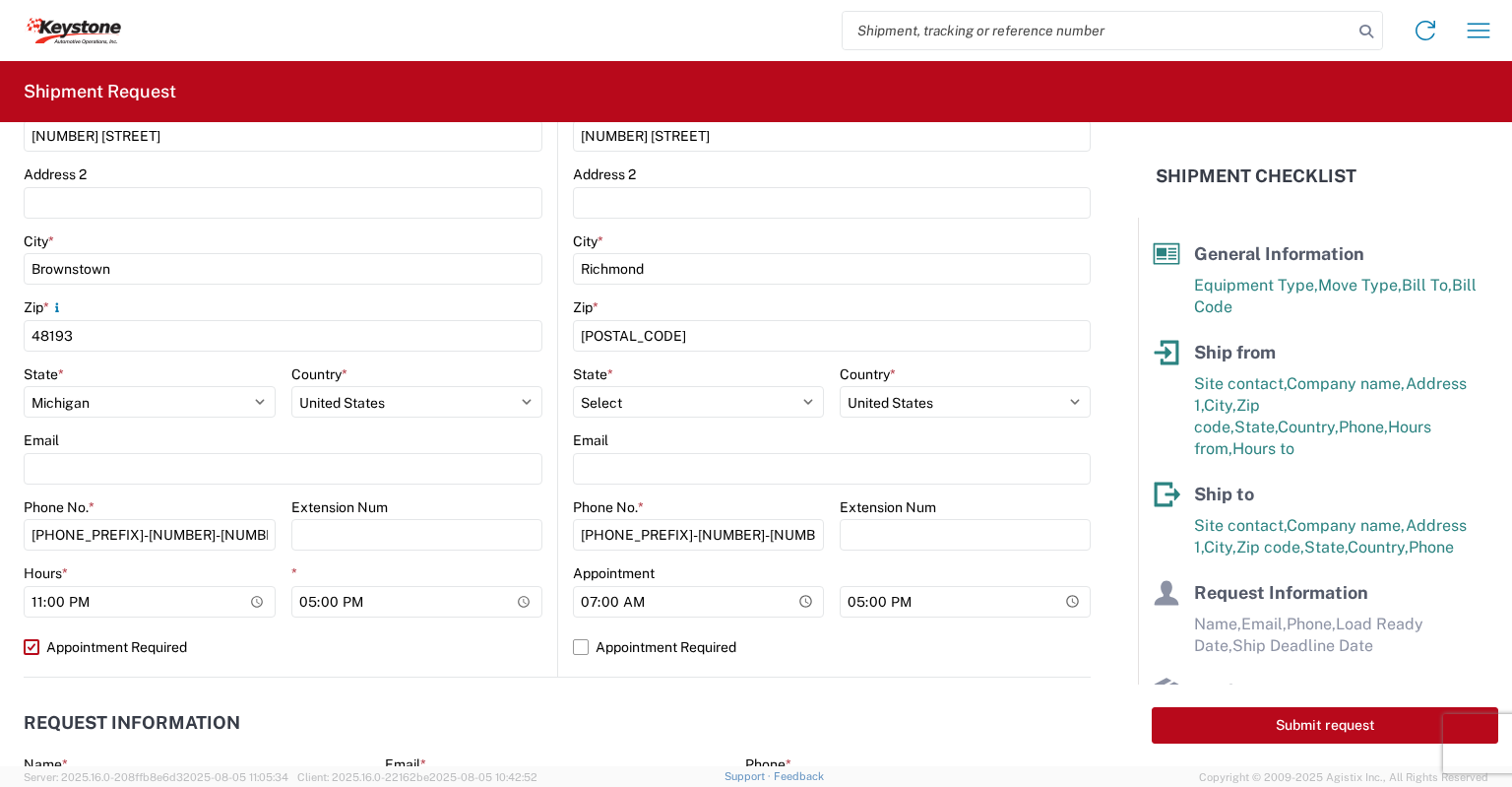 select on "US" 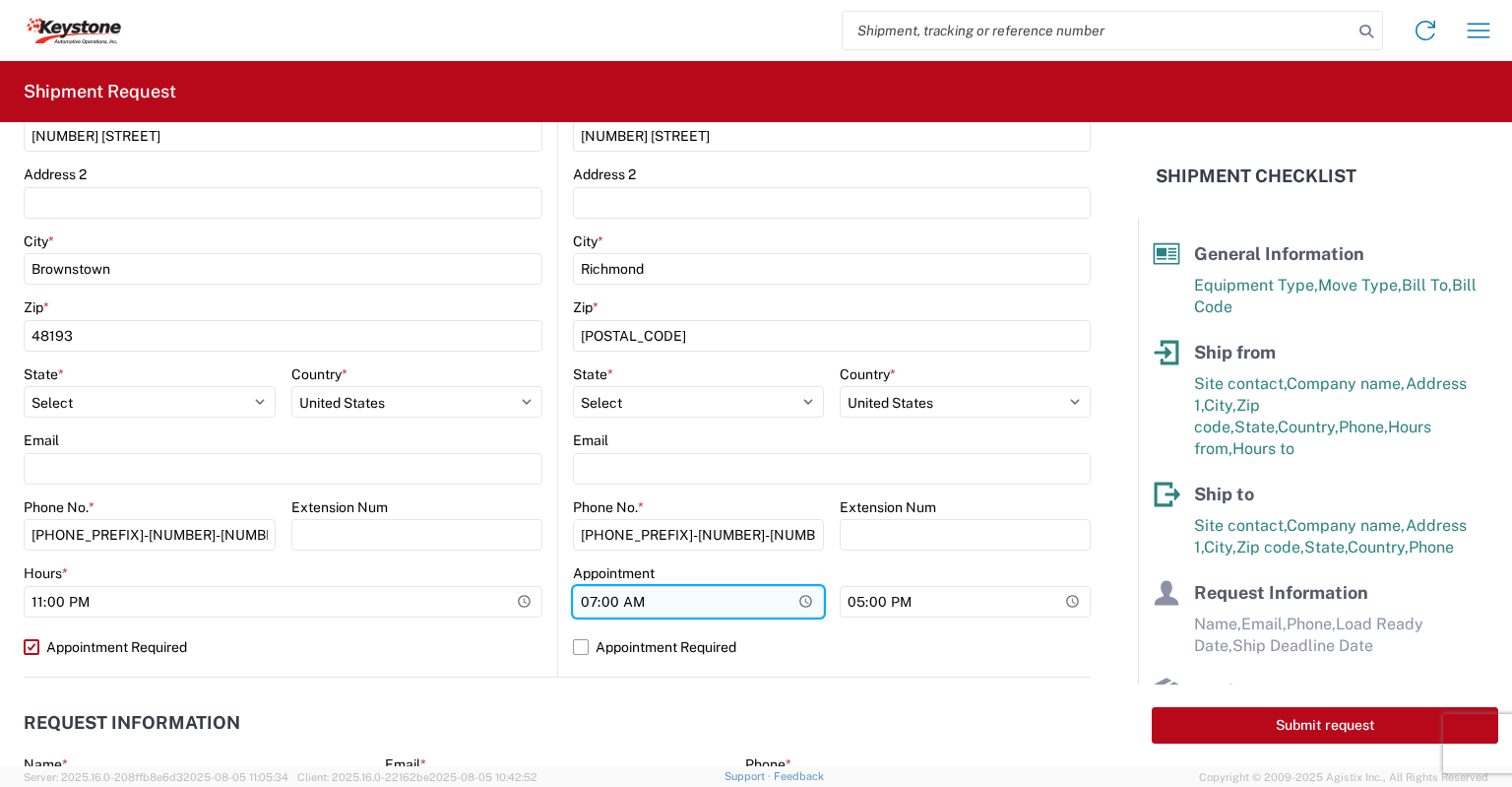click on "07:00" at bounding box center (698, 602) 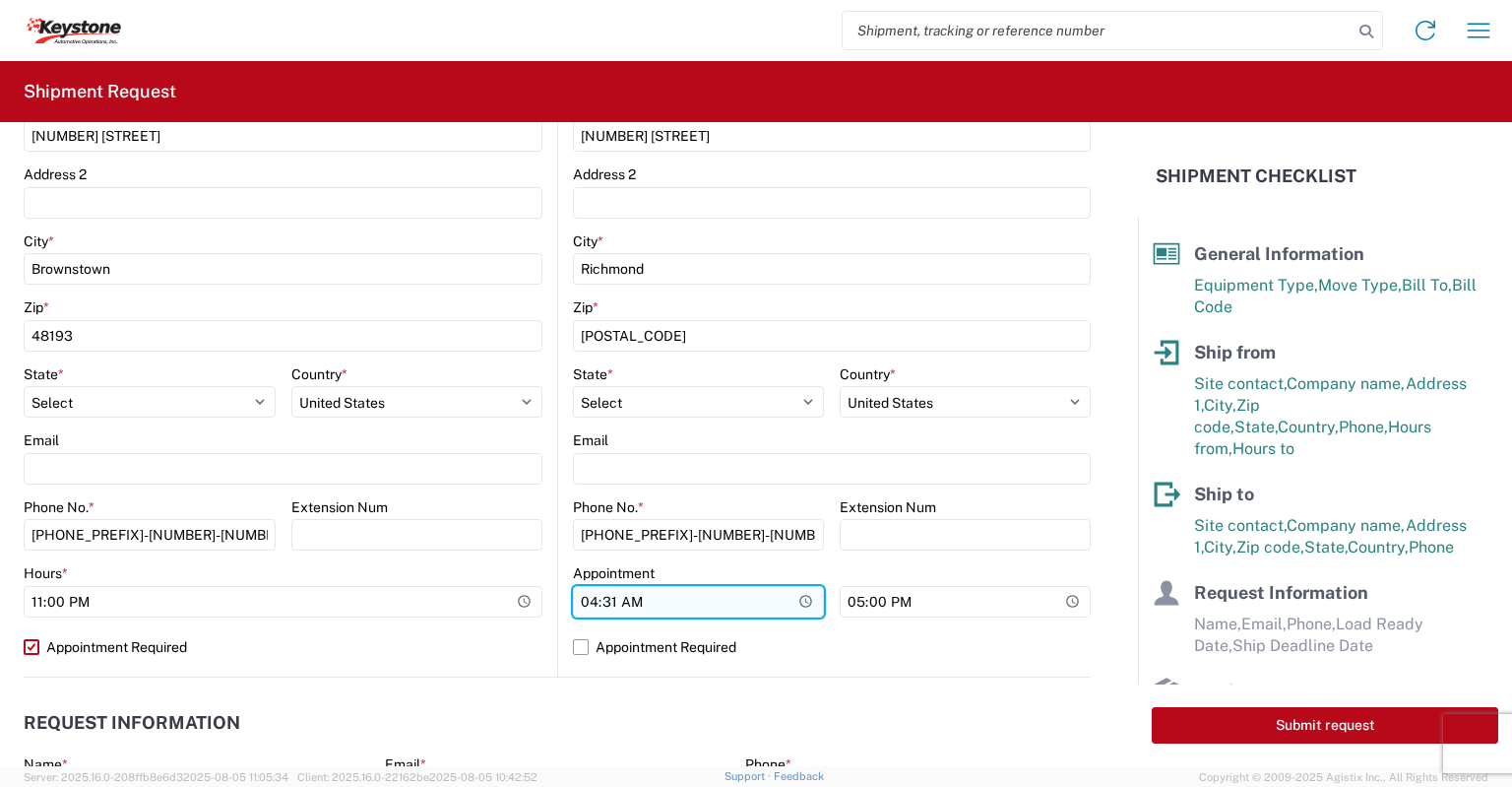 type on "[TIME]" 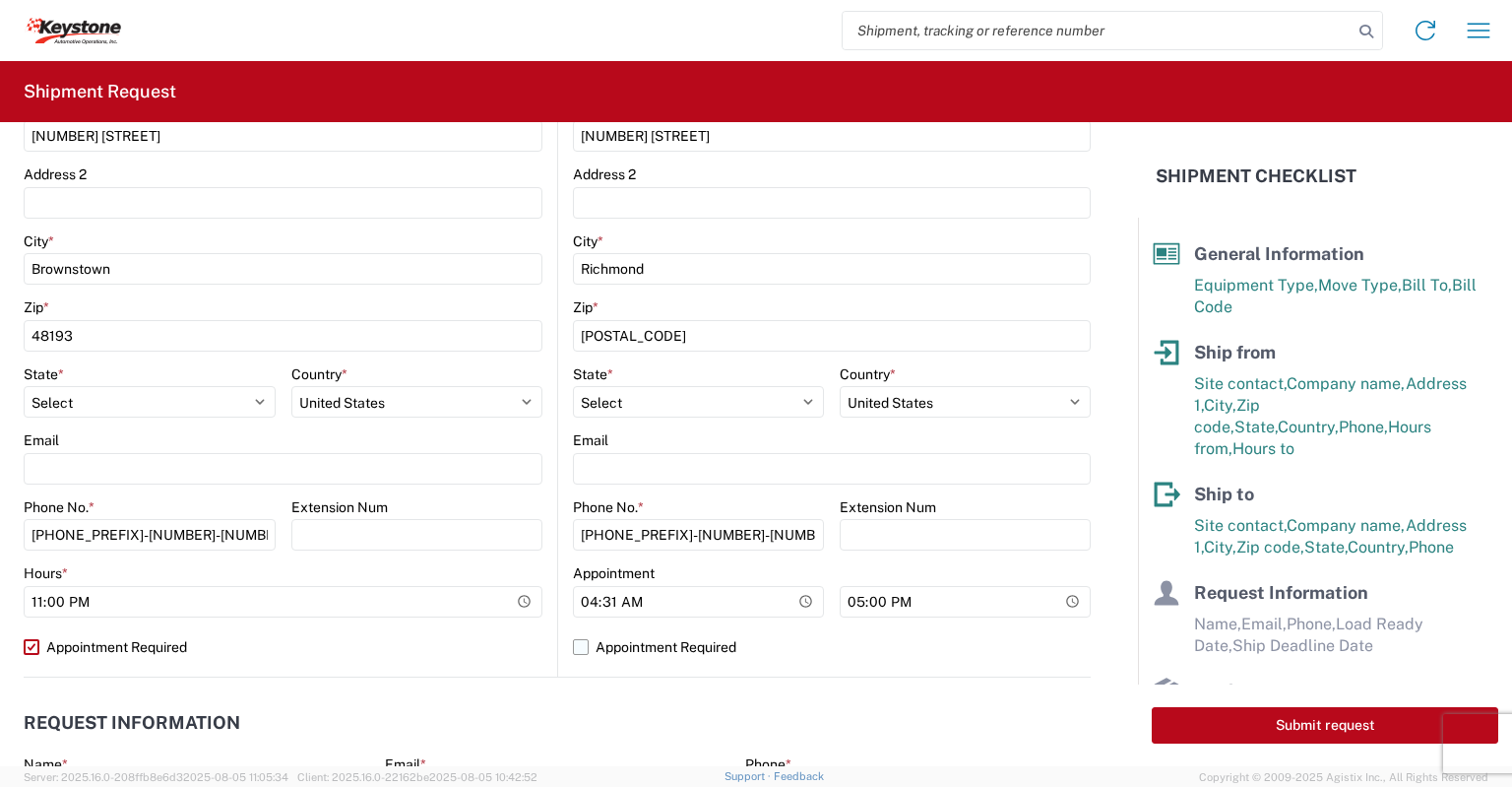 click on "Appointment Required" 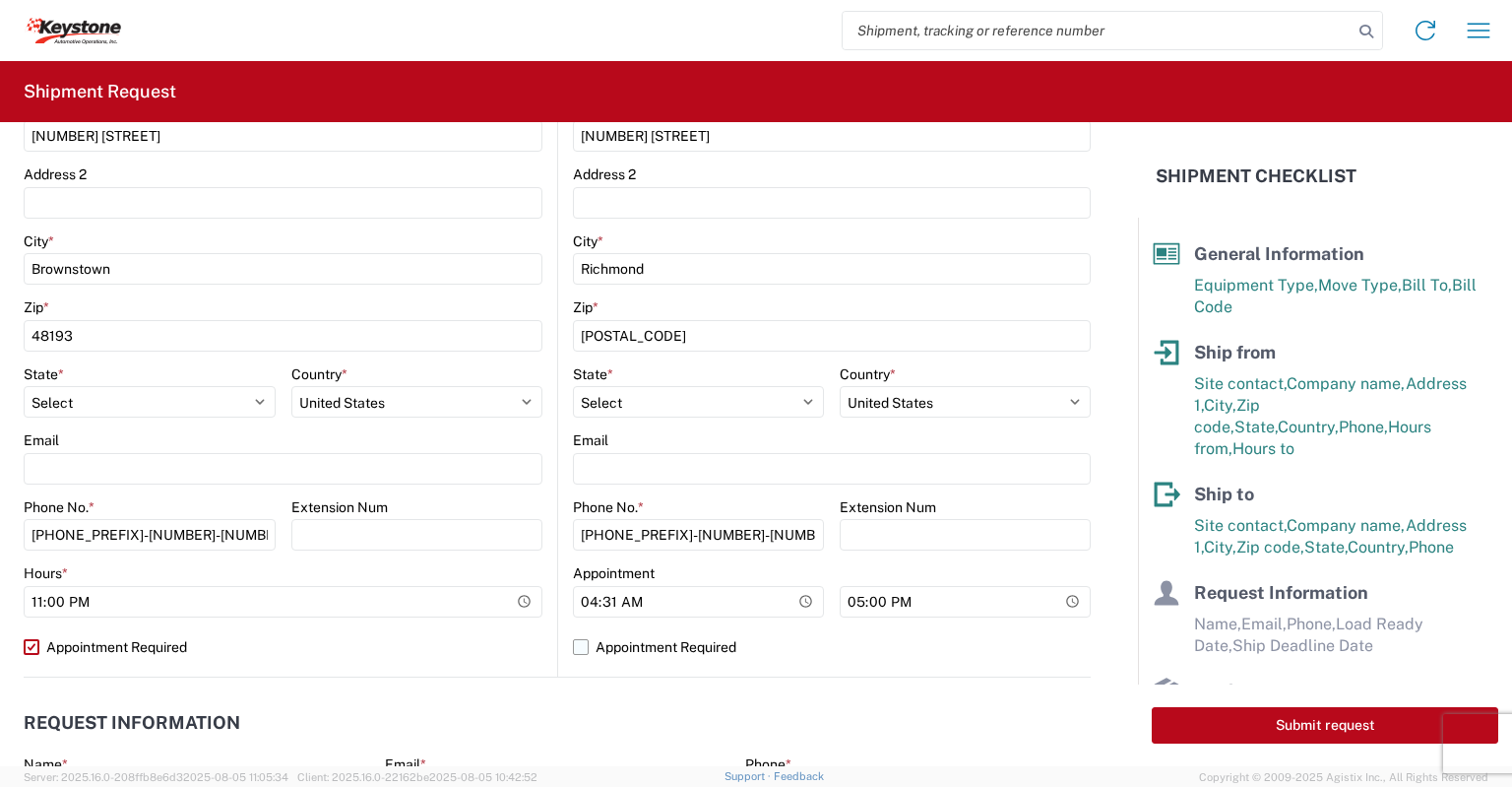 click on "Appointment Required" 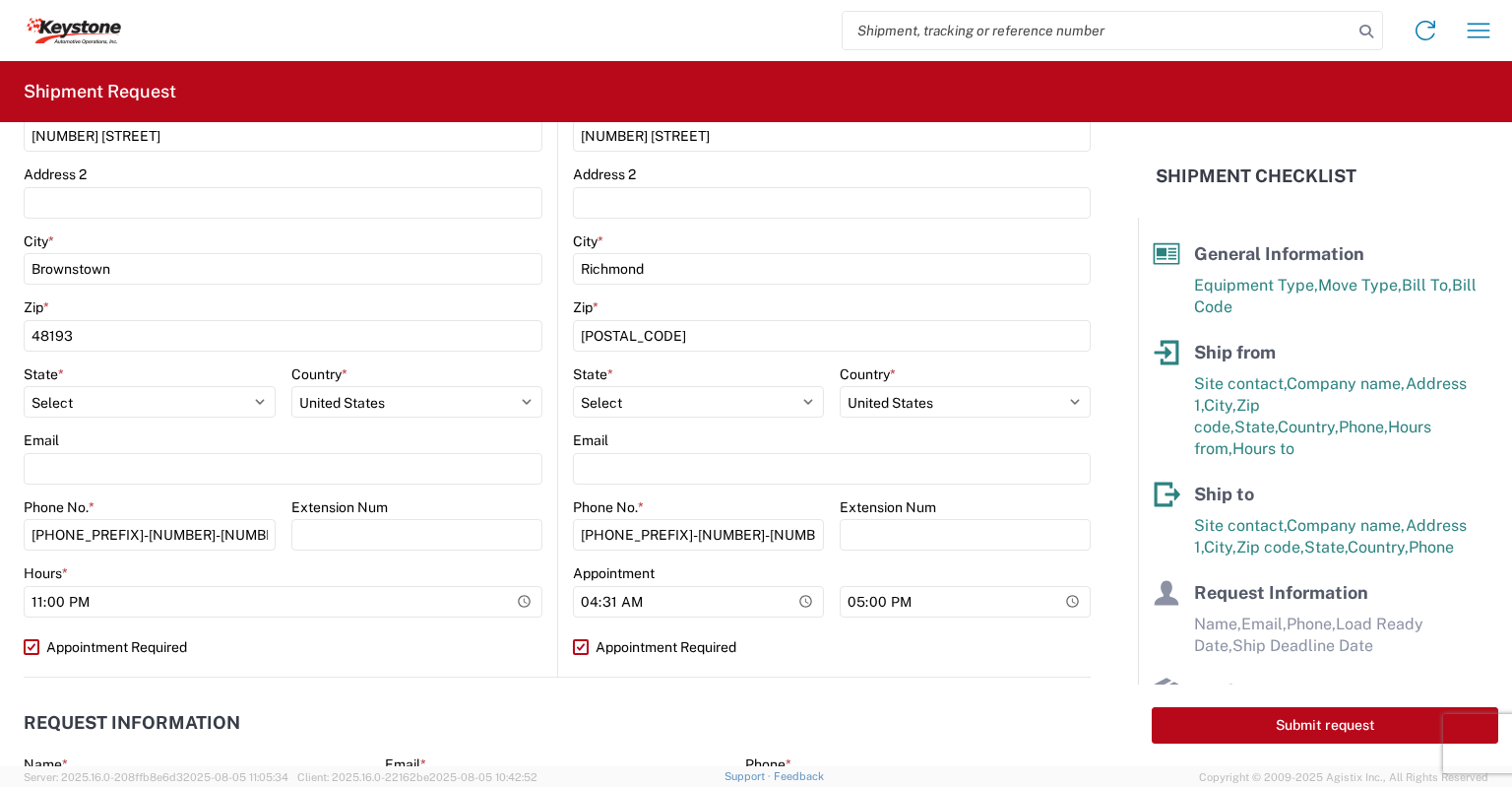 select on "IN" 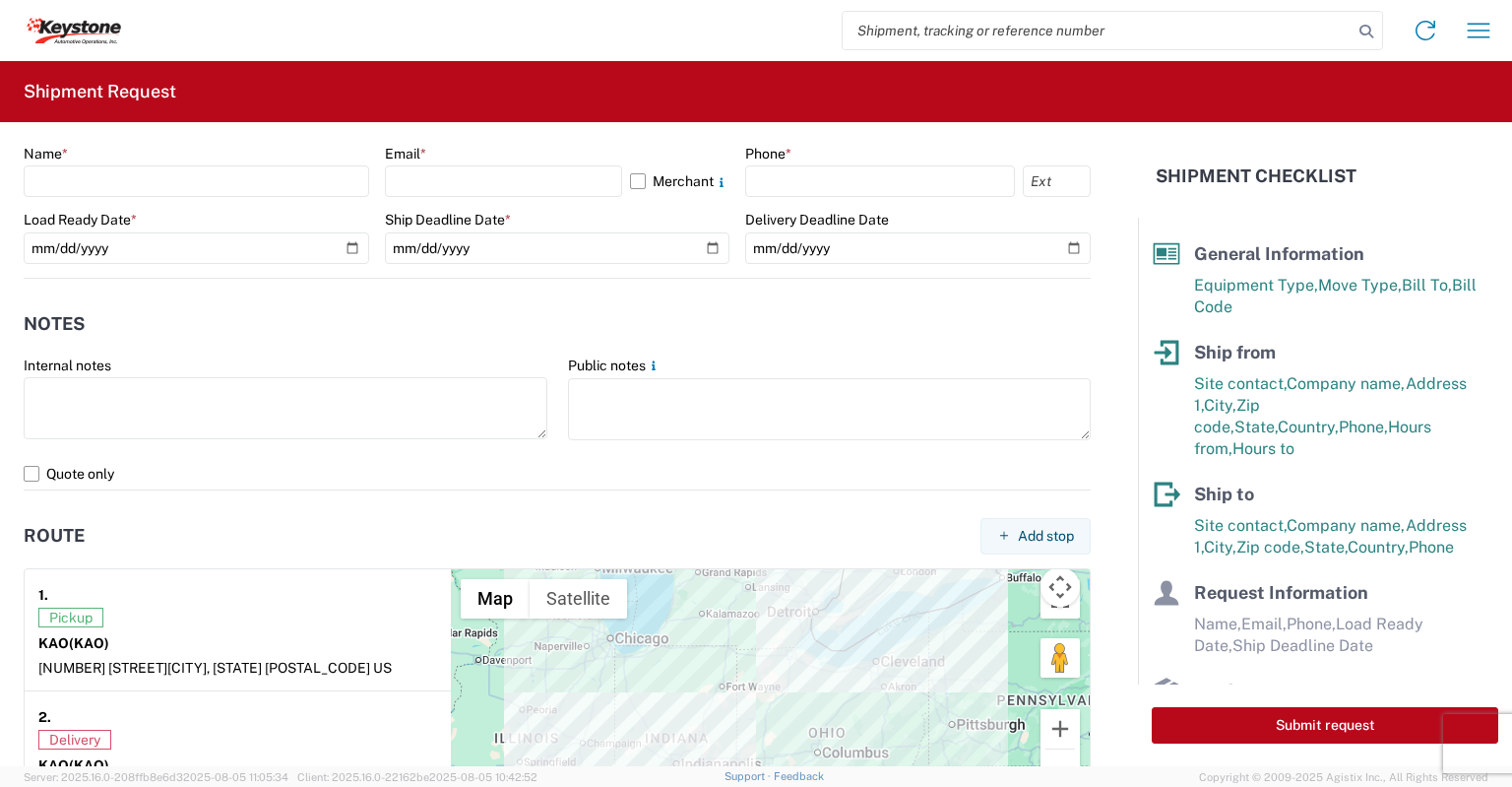 scroll, scrollTop: 1108, scrollLeft: 0, axis: vertical 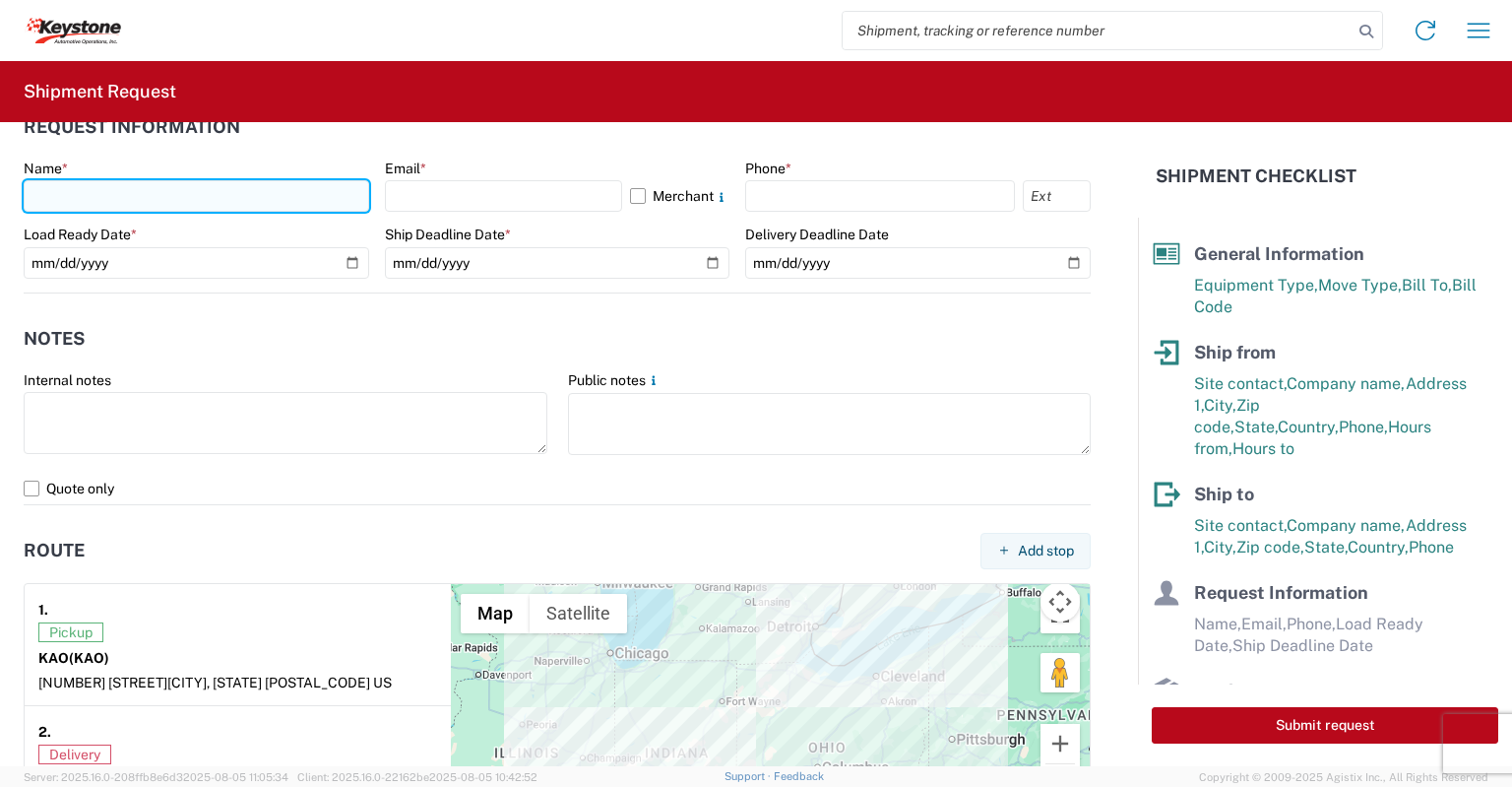 click 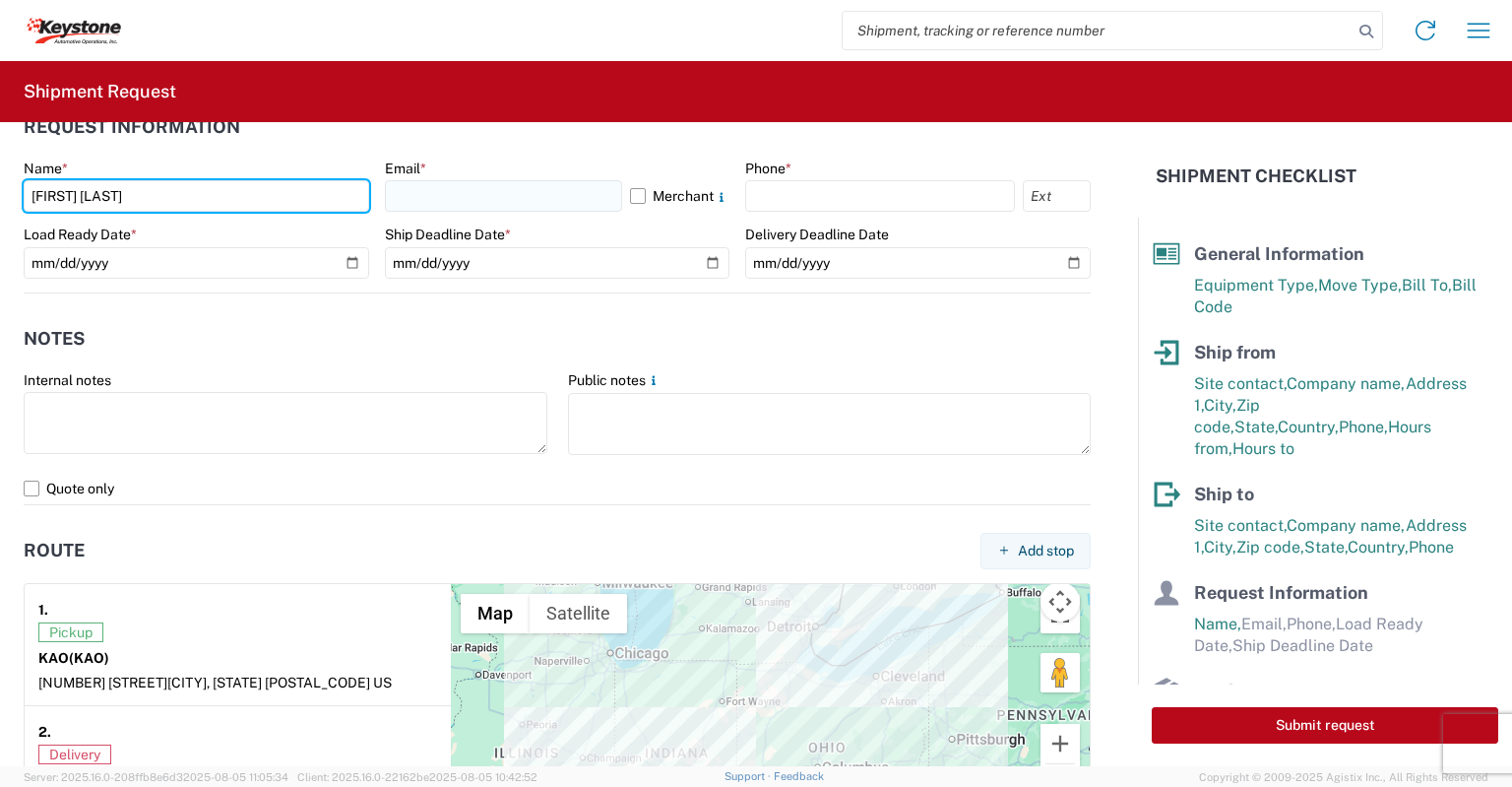 type on "[FIRST] [LAST]" 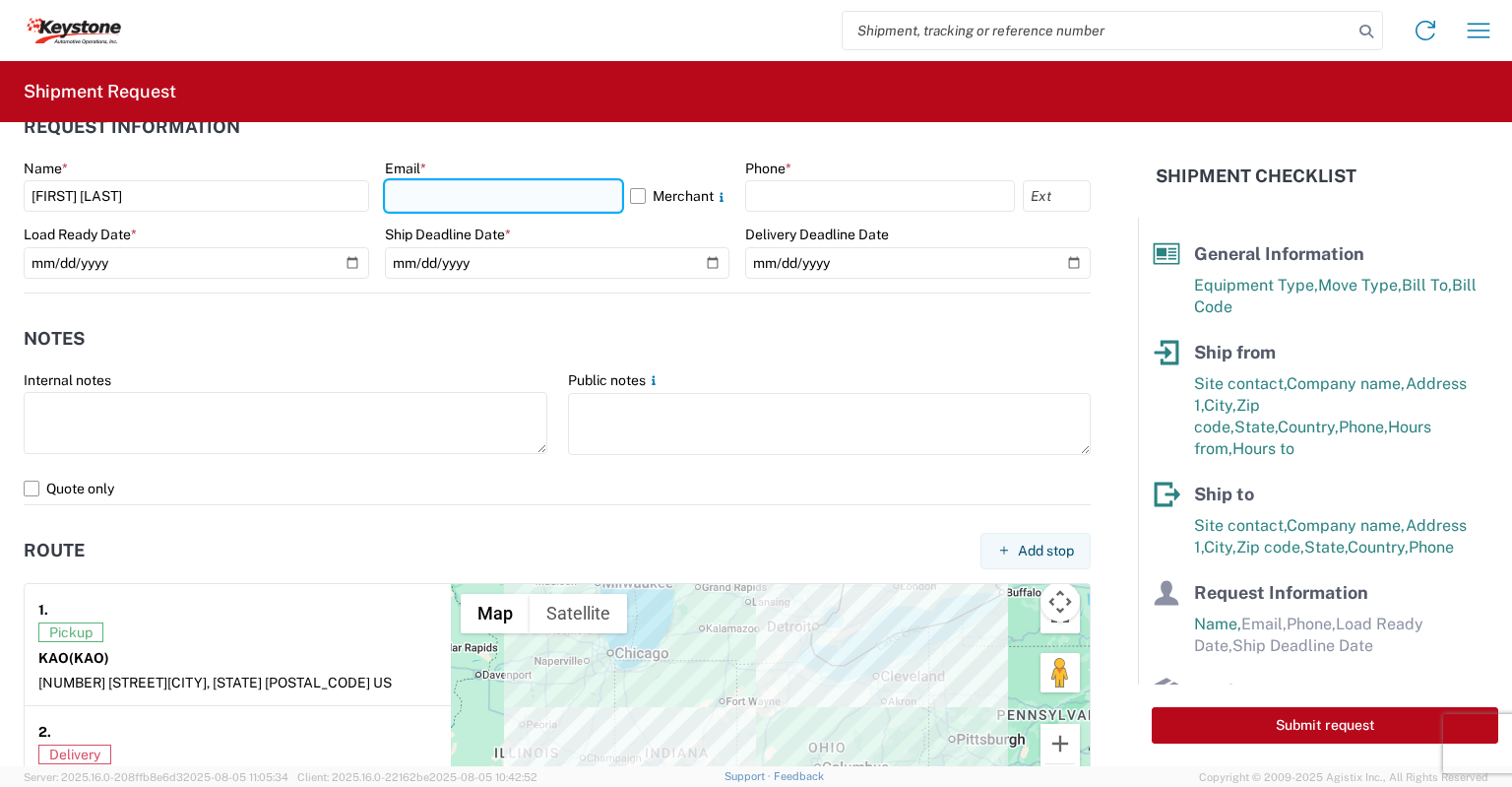 click 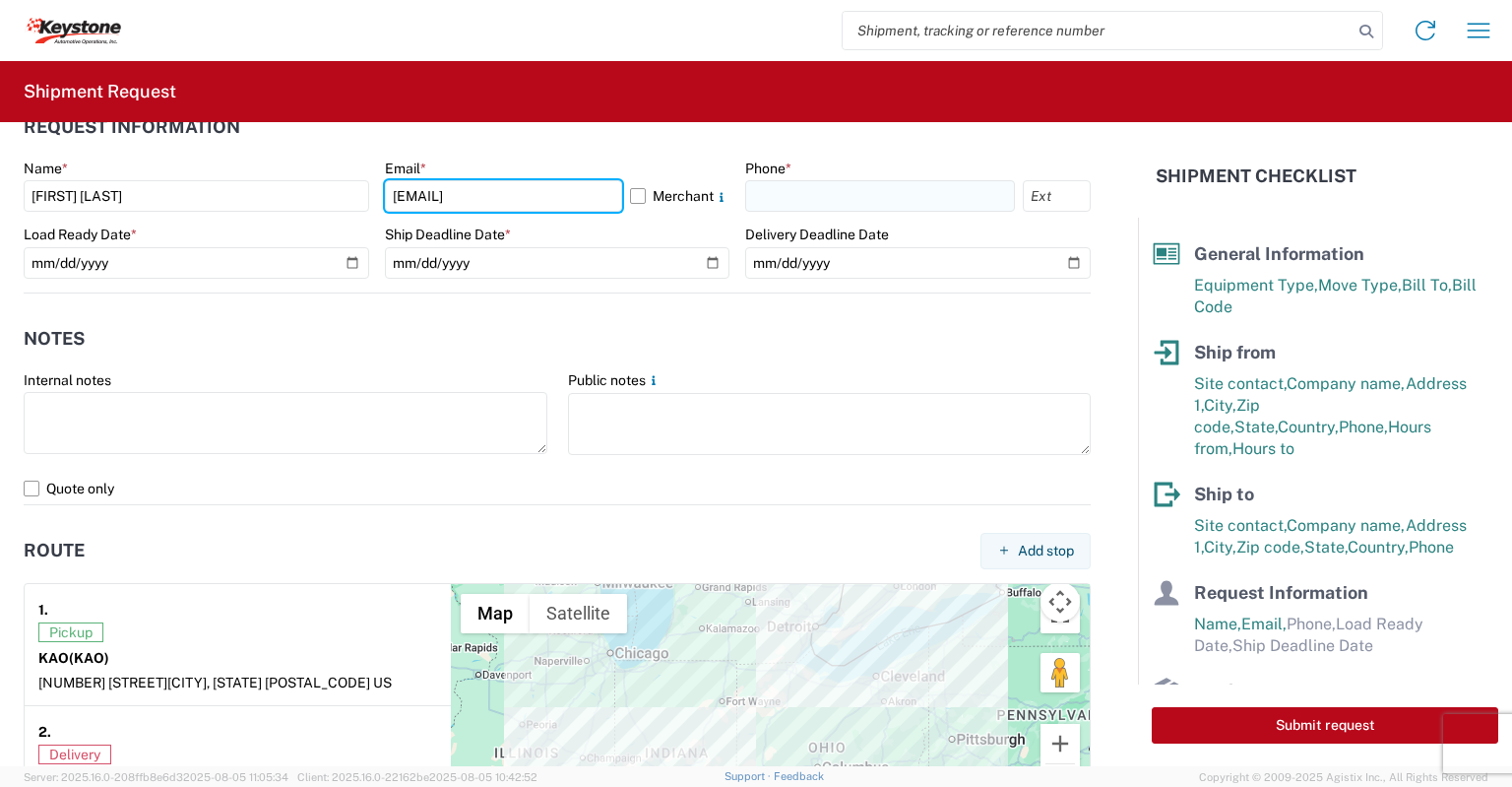 type on "[EMAIL]" 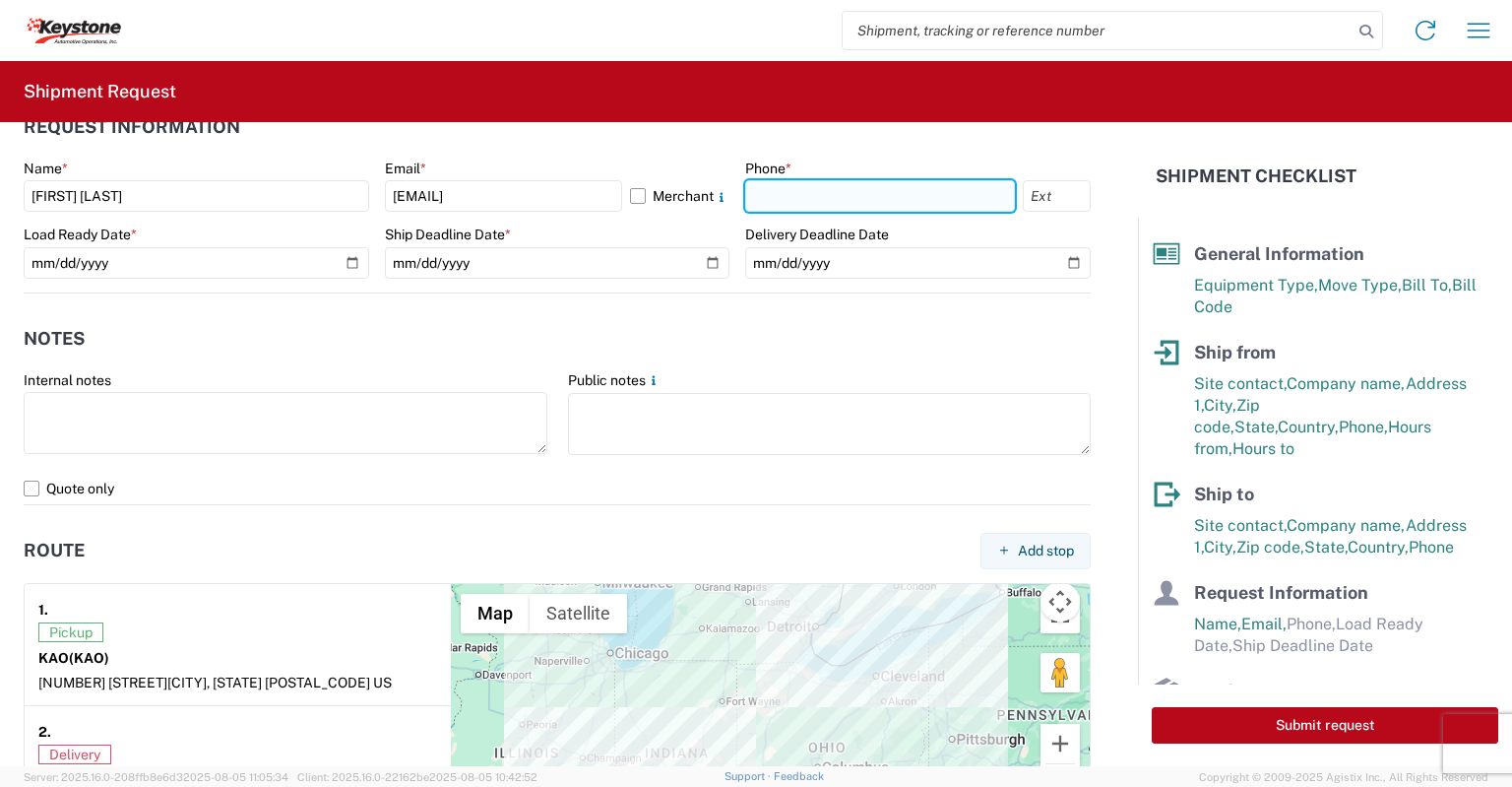 click 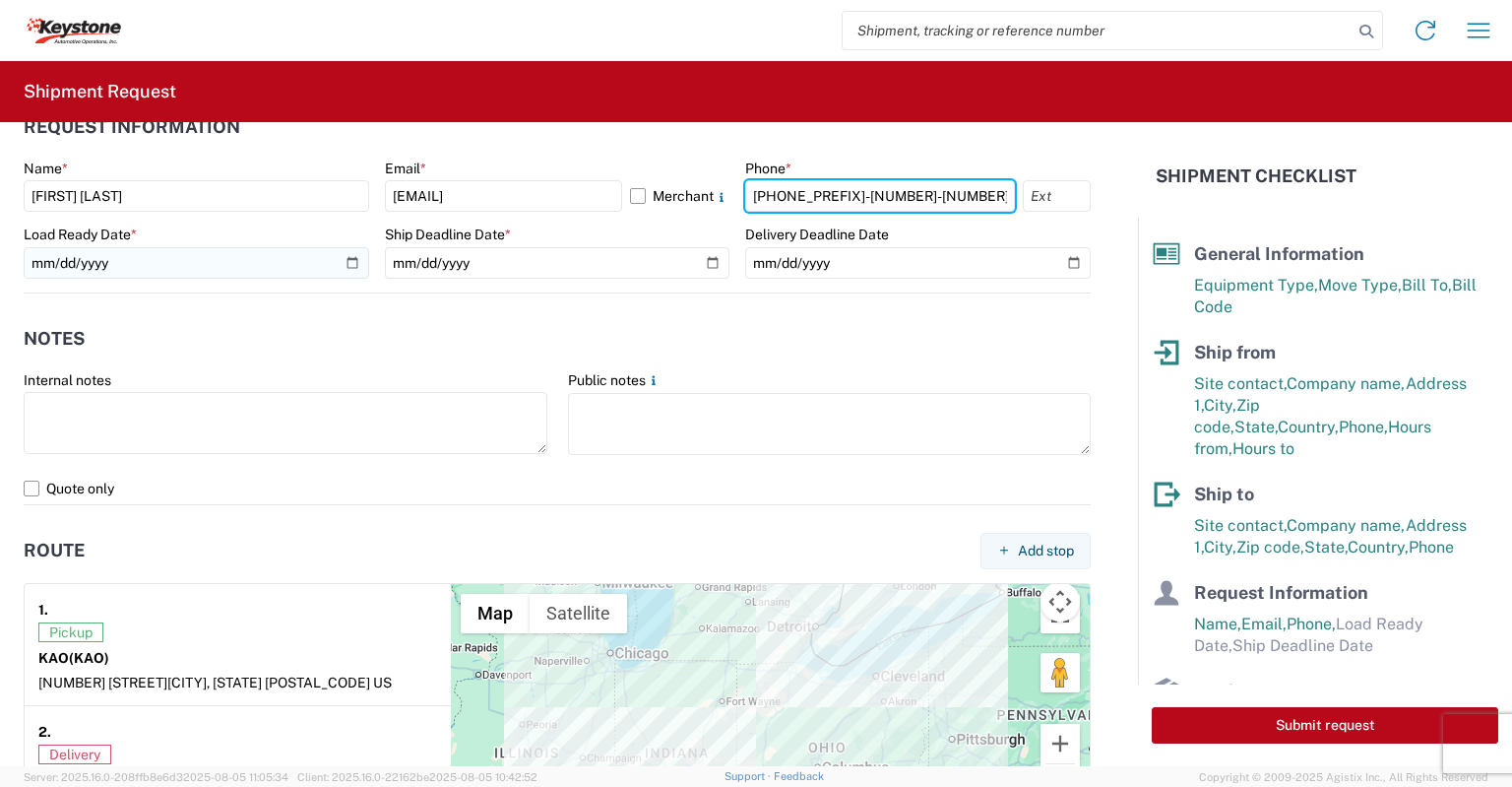 type on "[PHONE_PREFIX]-[NUMBER]-[NUMBER]" 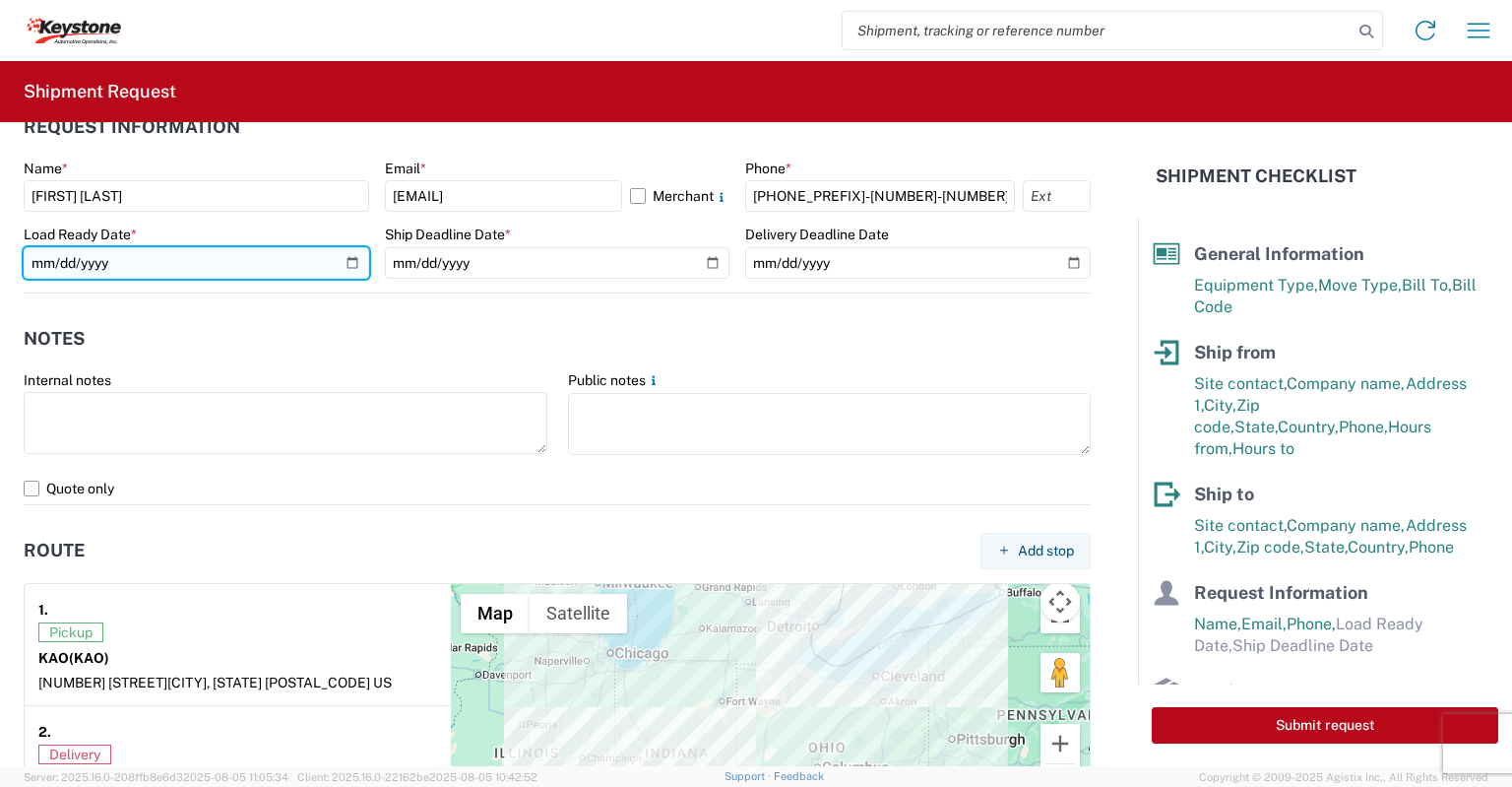 click 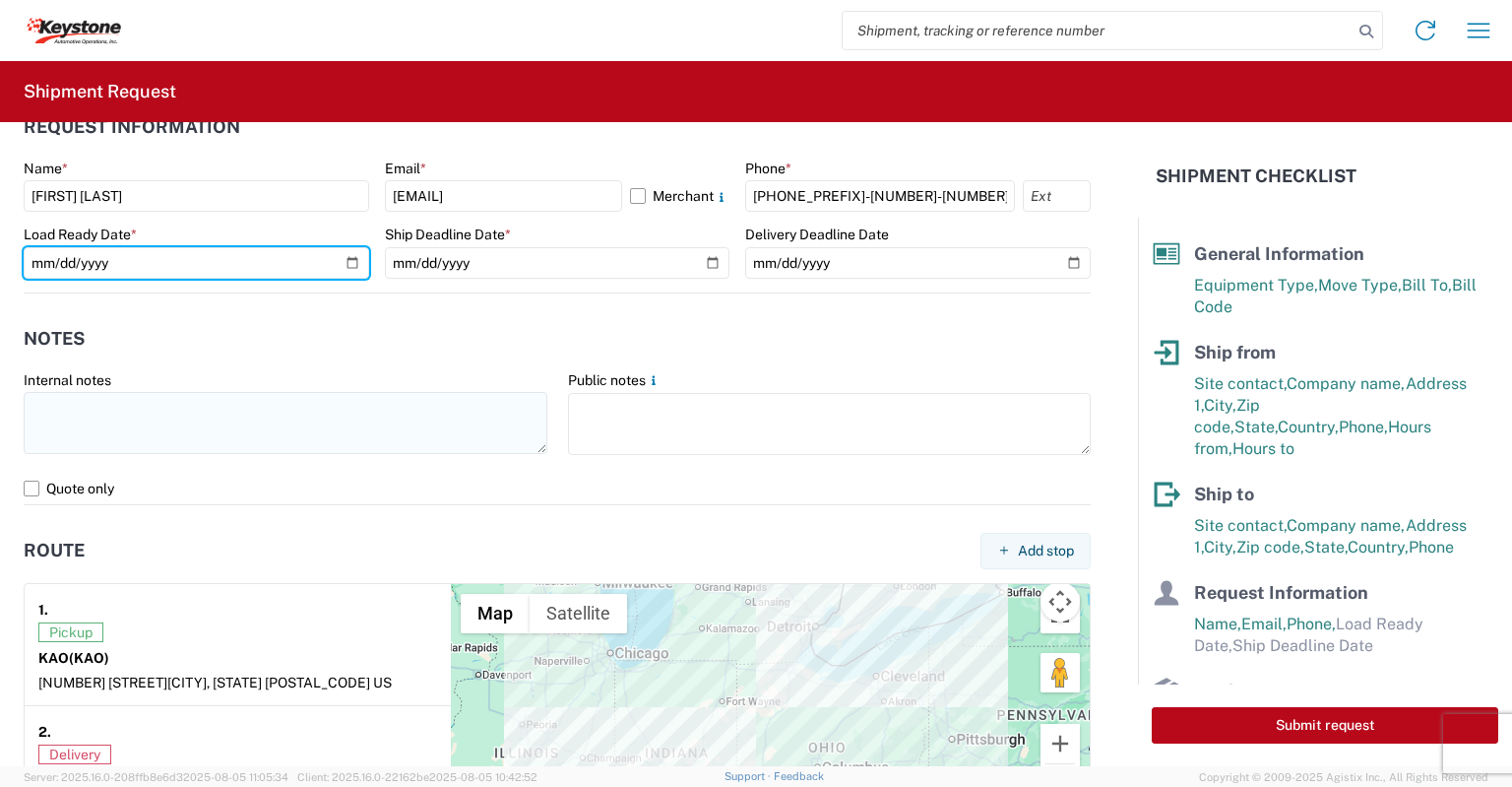 type on "[DATE]" 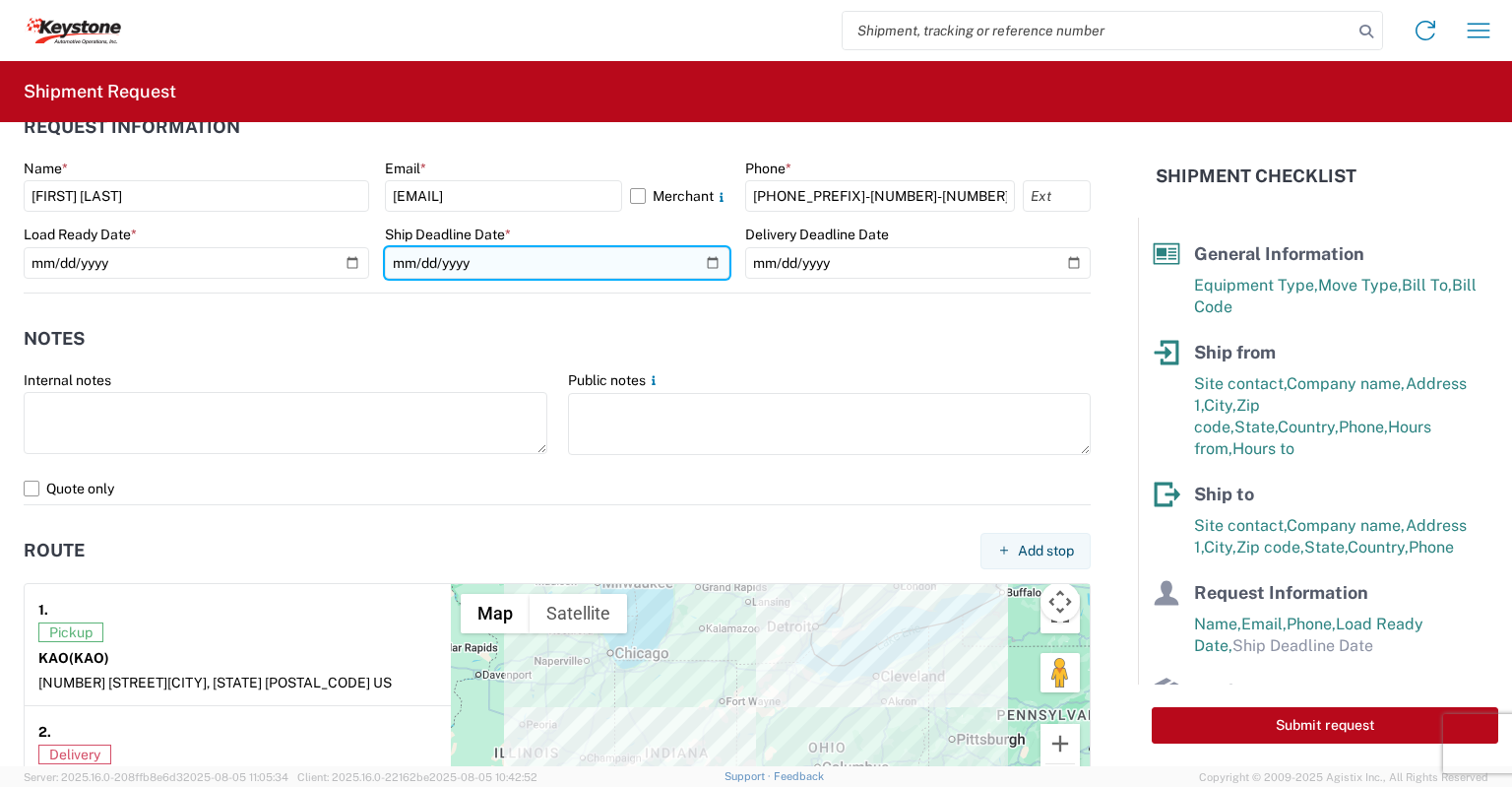 click 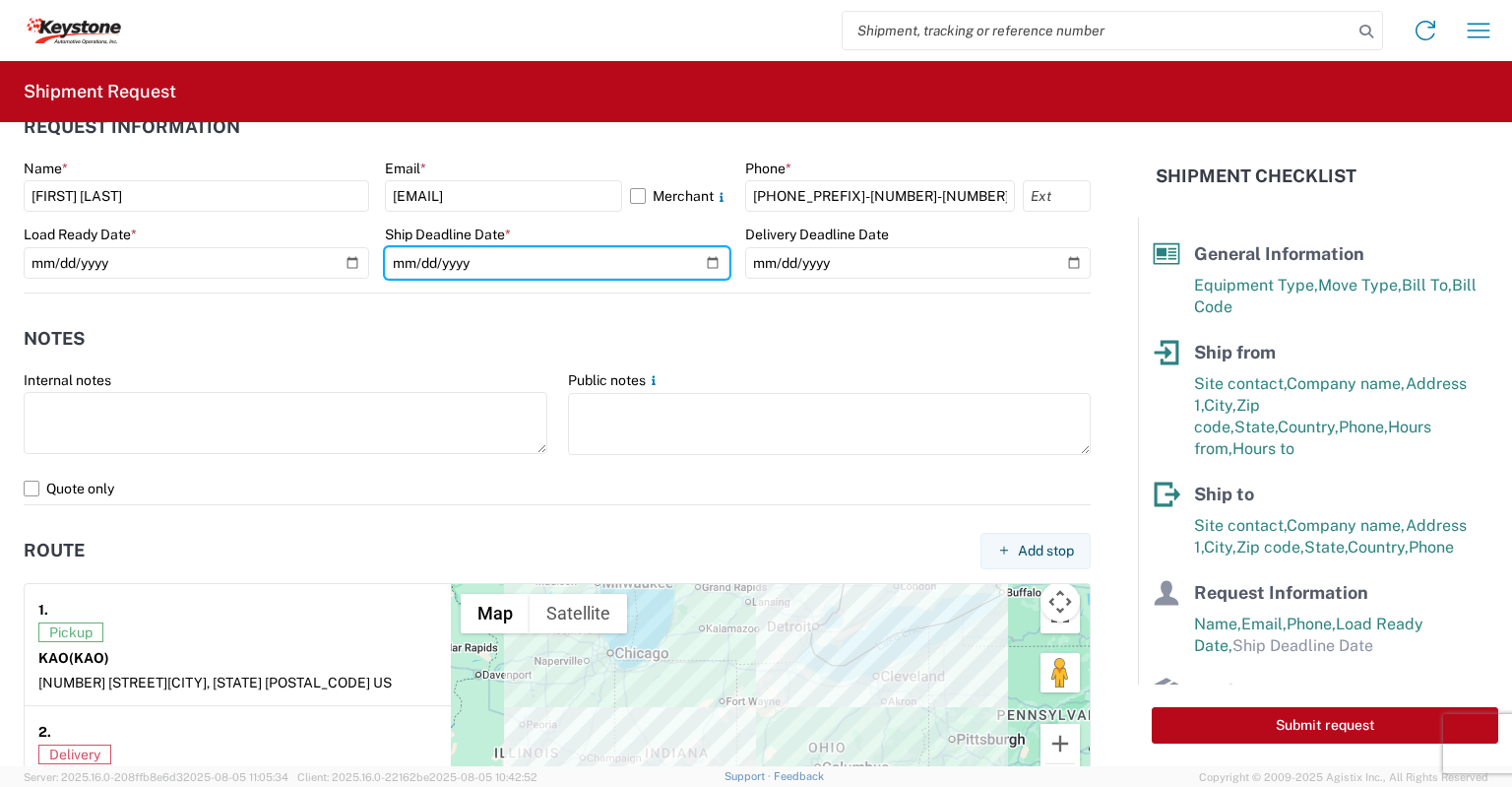 type on "[DATE]" 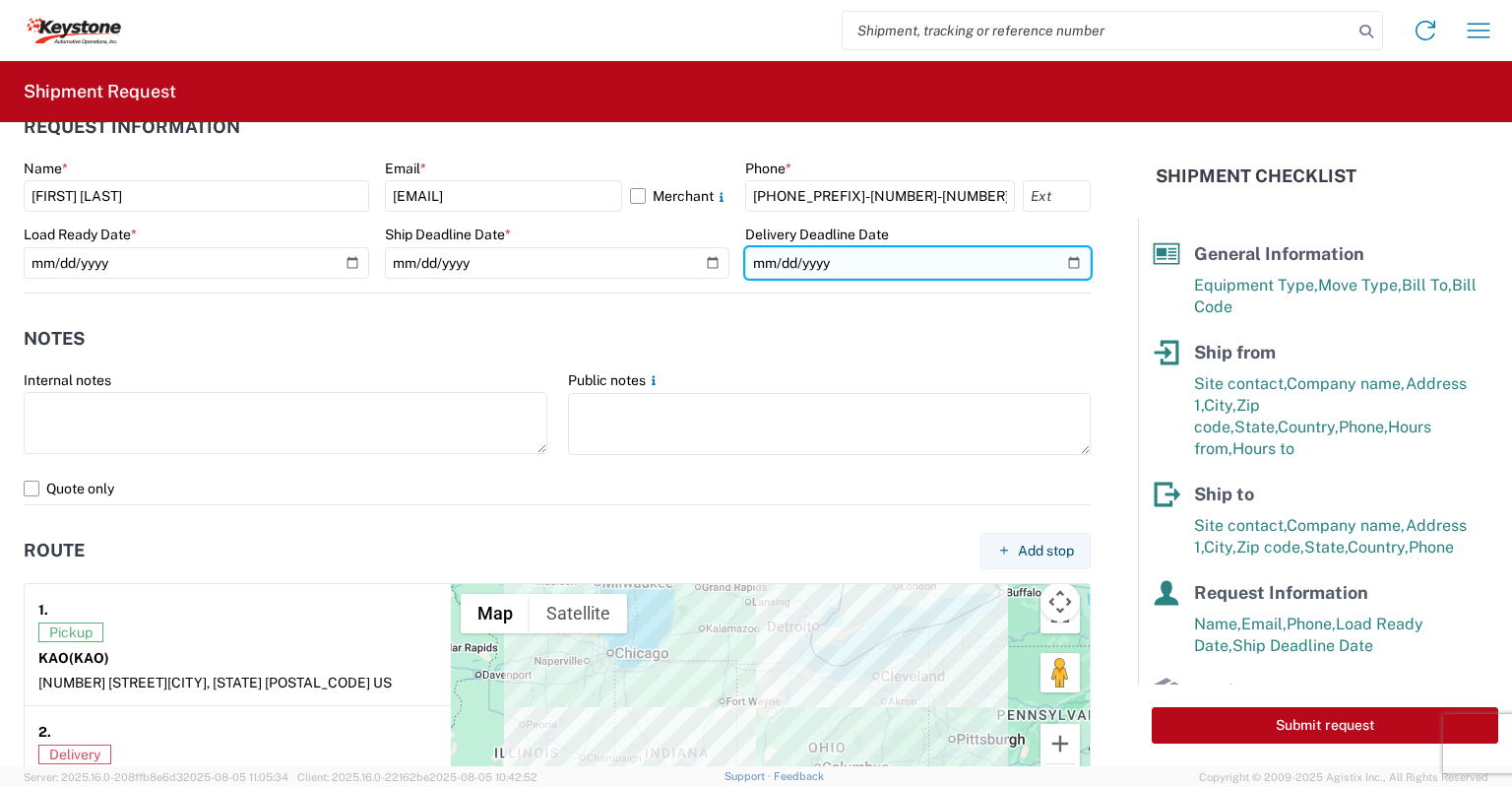 click 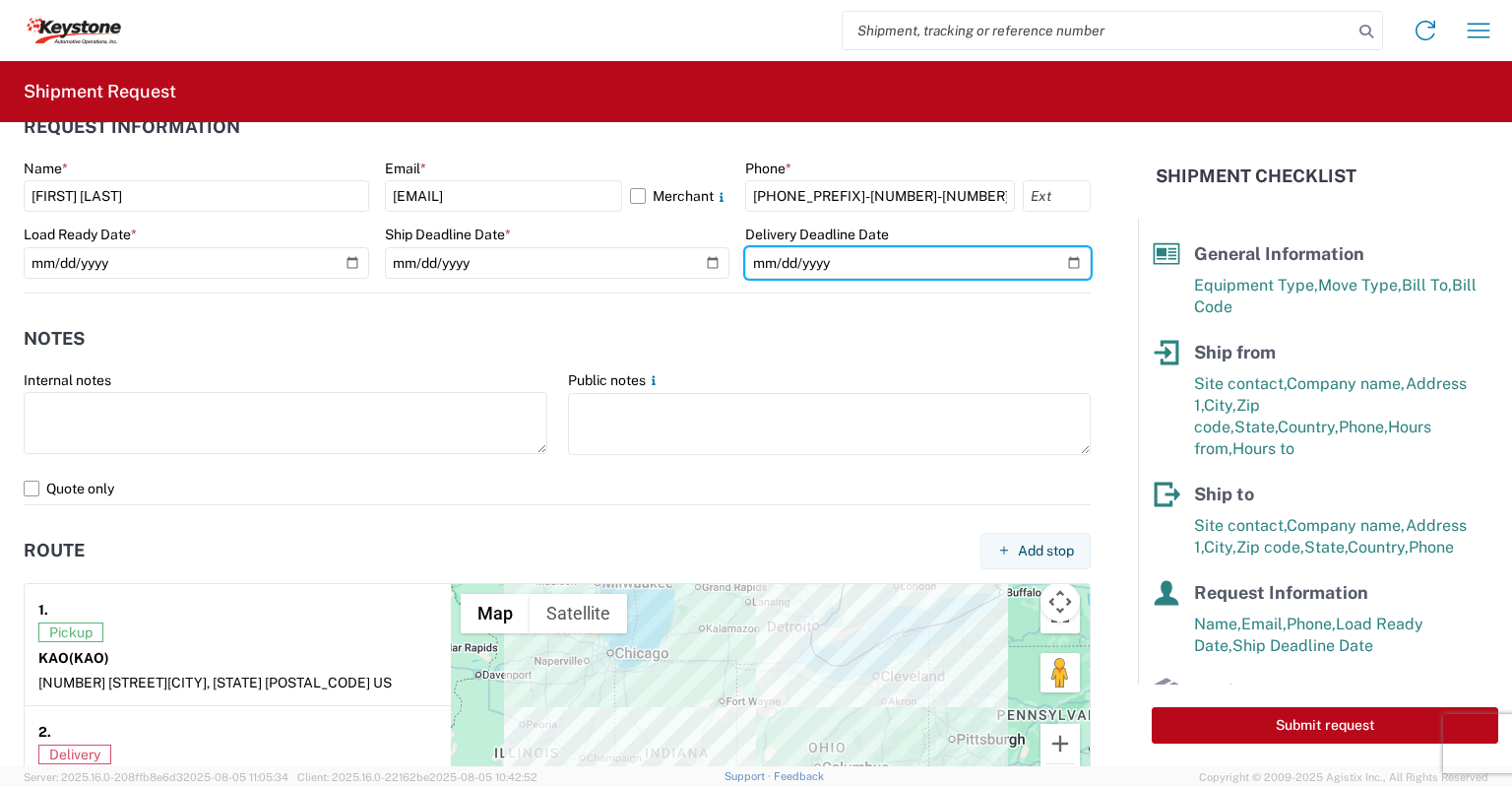 type on "[DATE]" 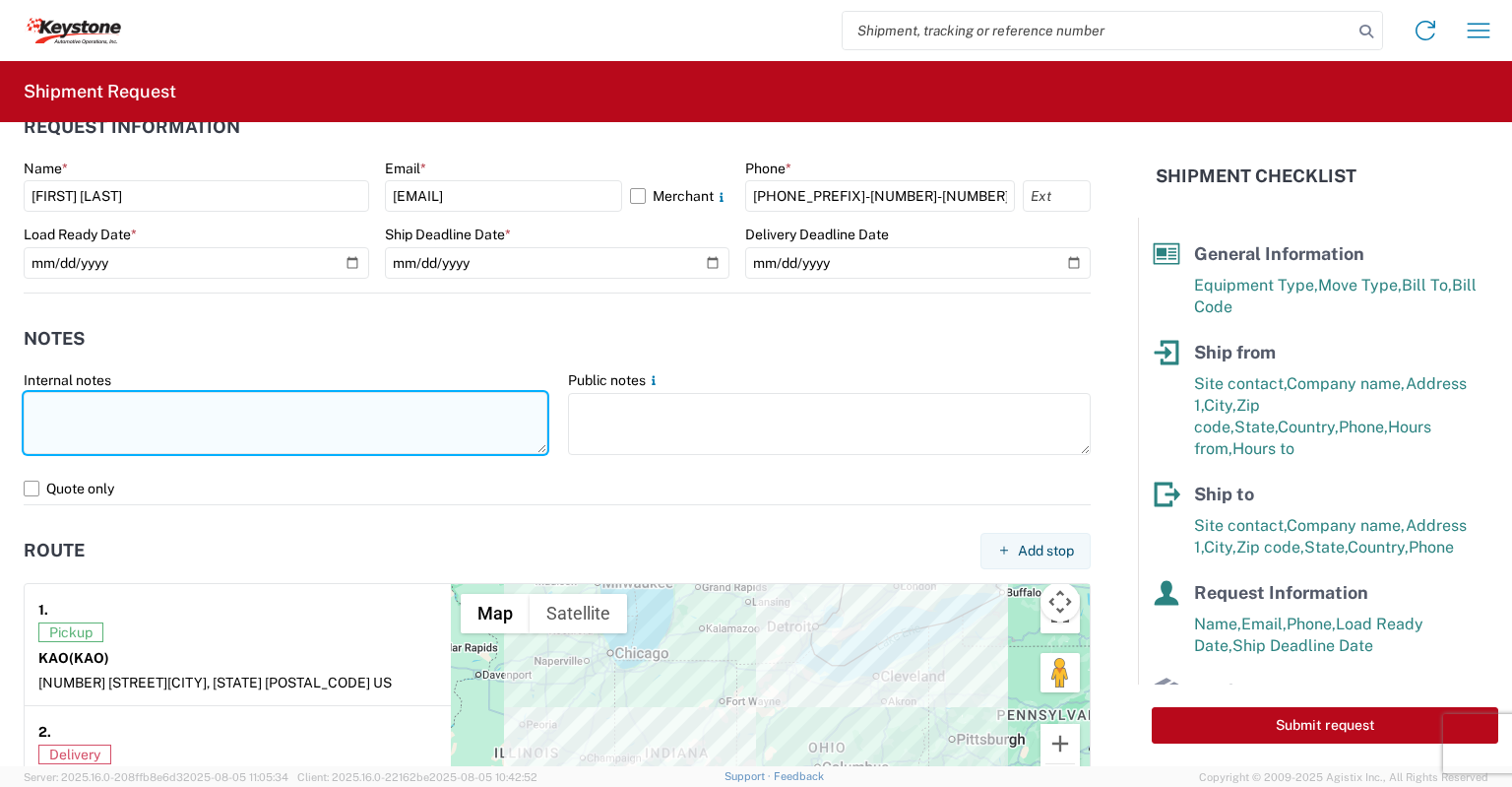 click 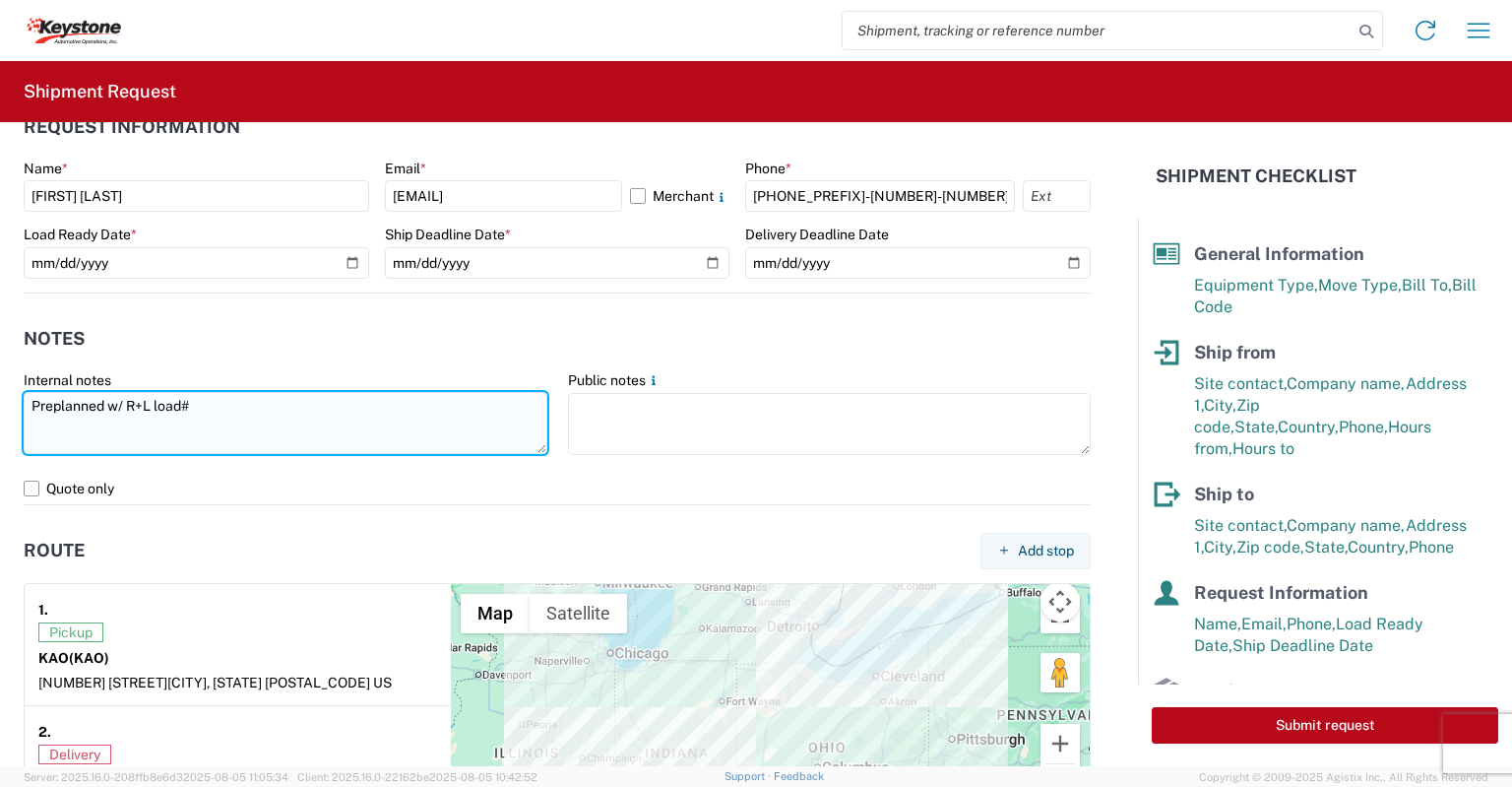paste on "2075426" 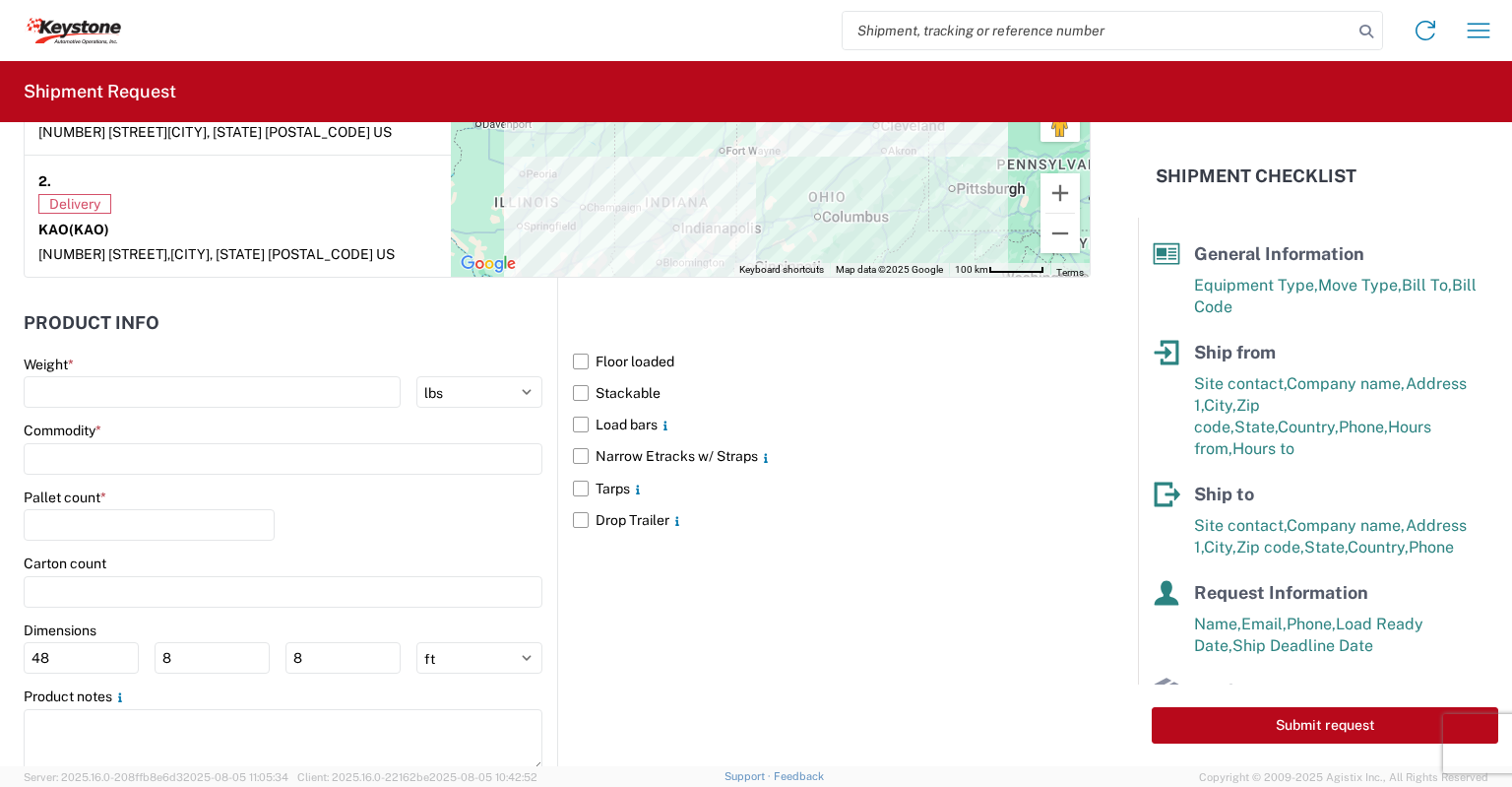 scroll, scrollTop: 1714, scrollLeft: 0, axis: vertical 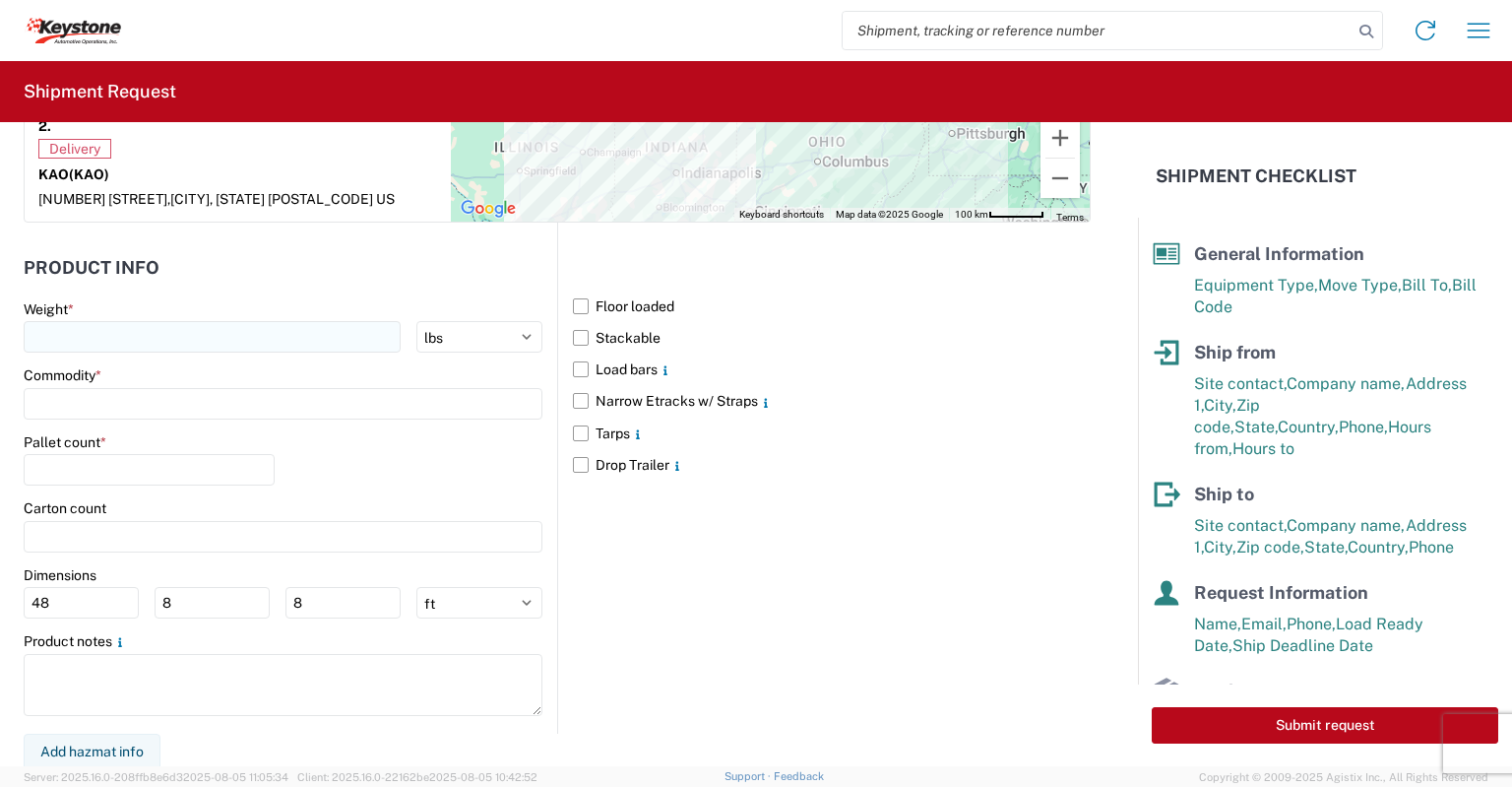 type on "[TEXT] [NUMBER]" 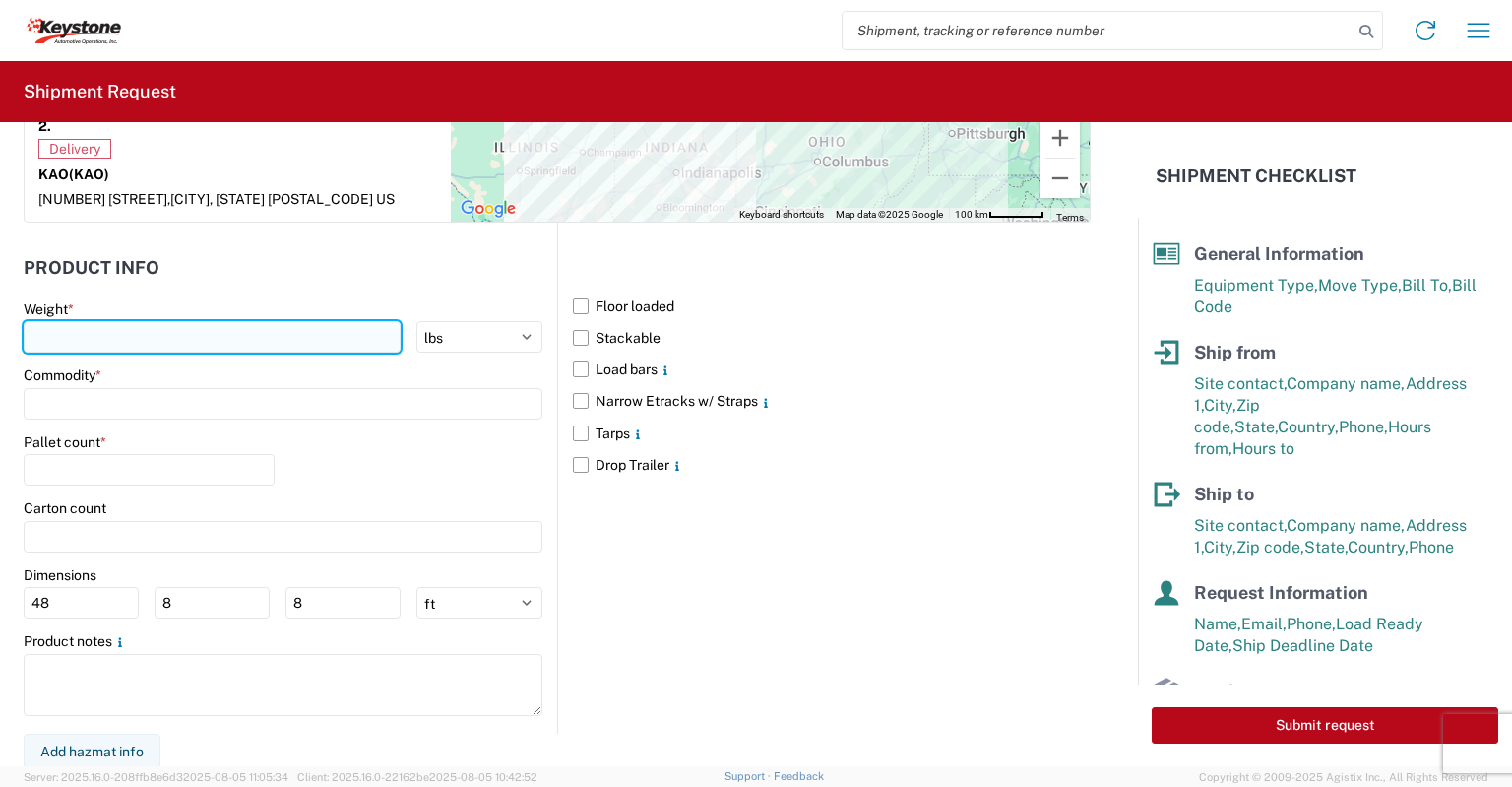 click 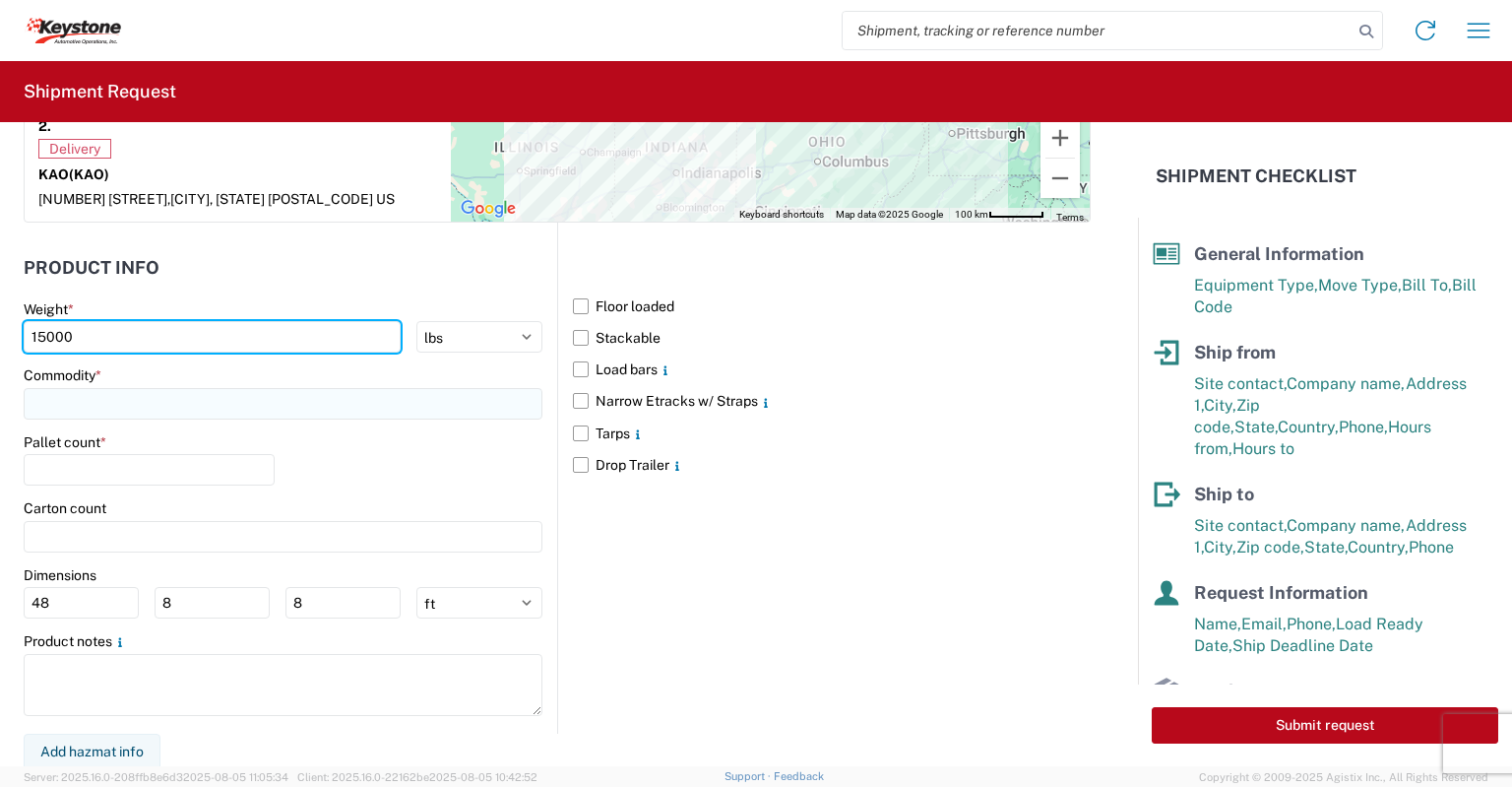 type on "15000" 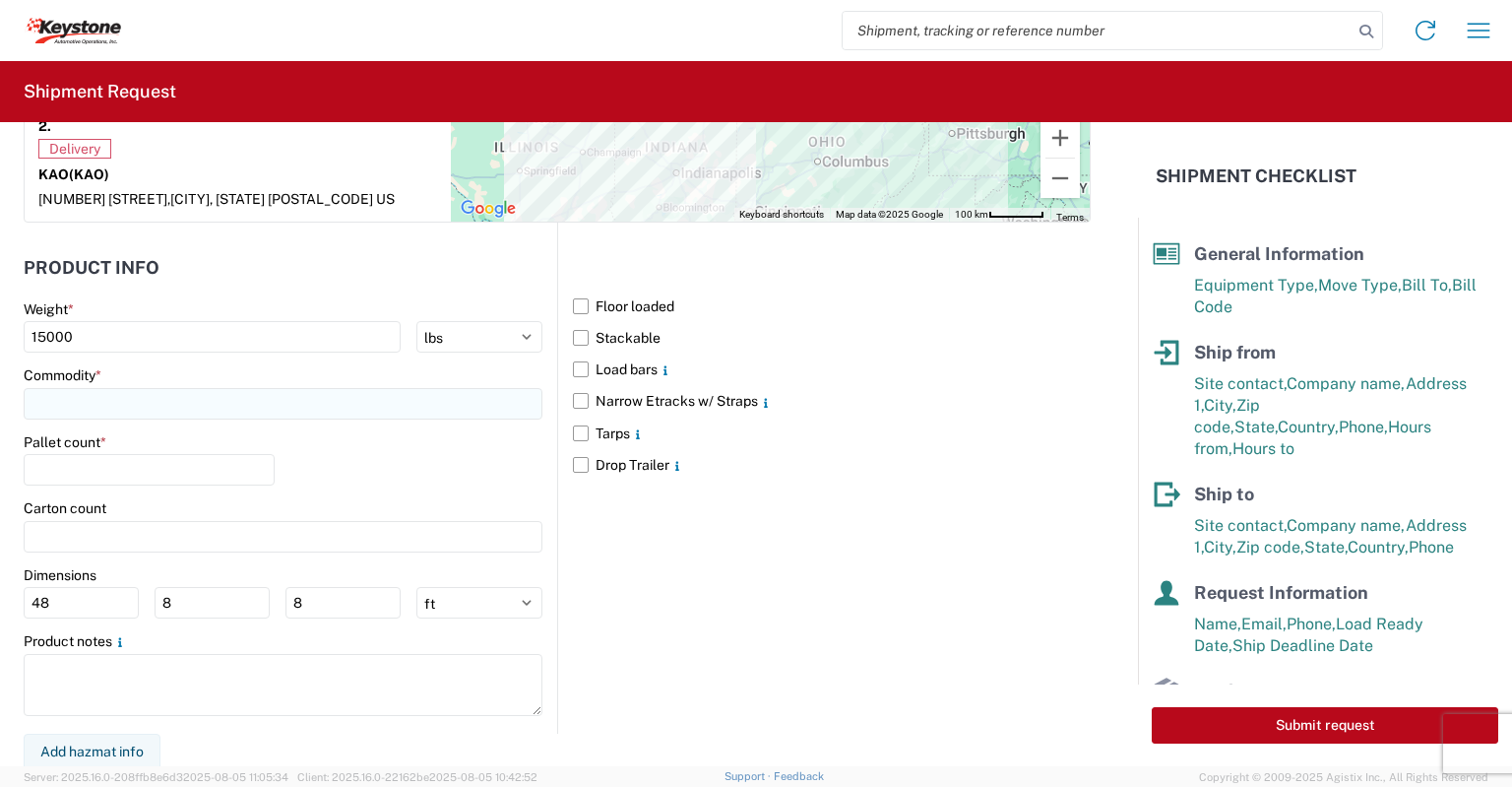 click 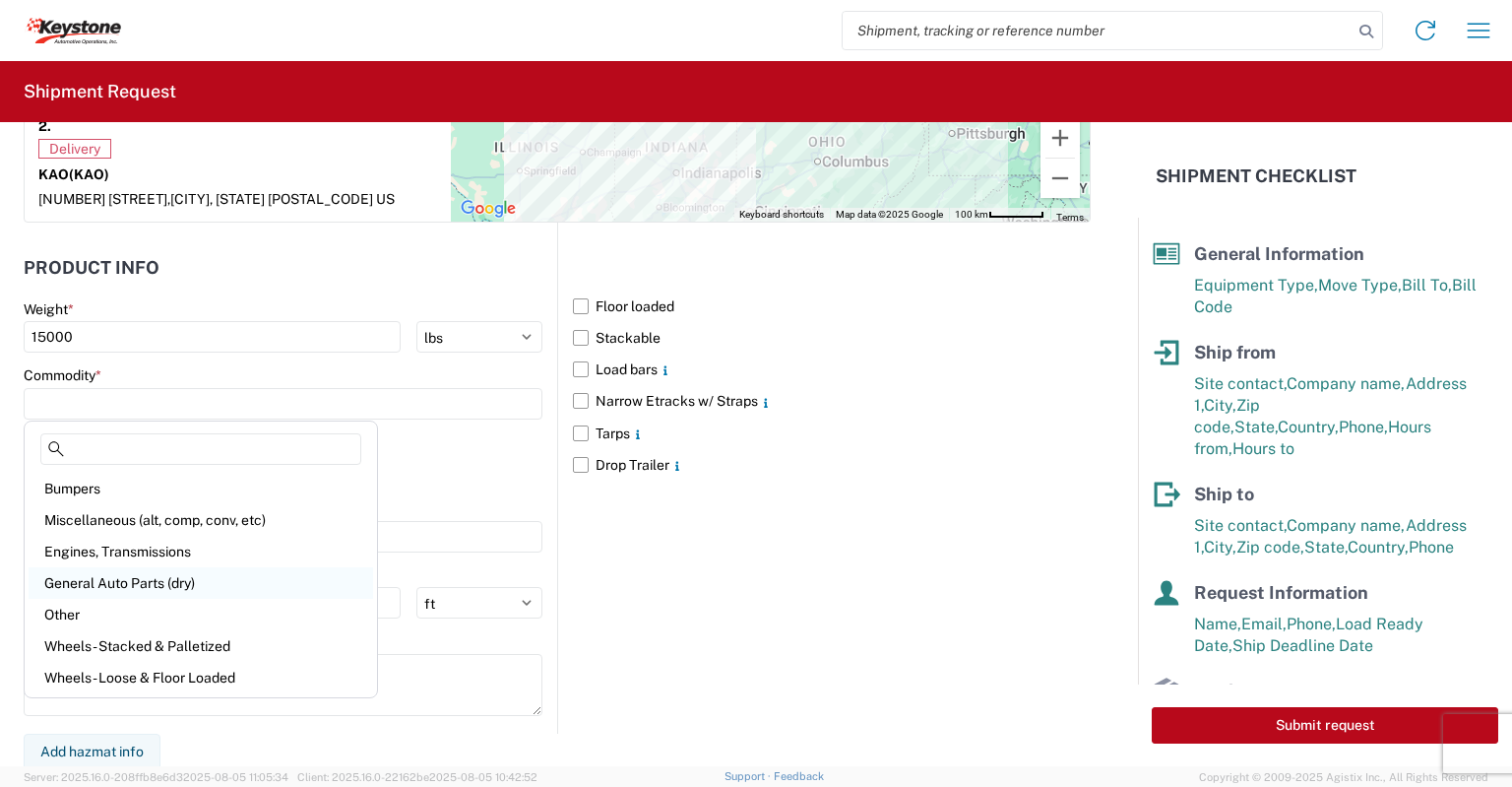 click on "General Auto Parts (dry)" 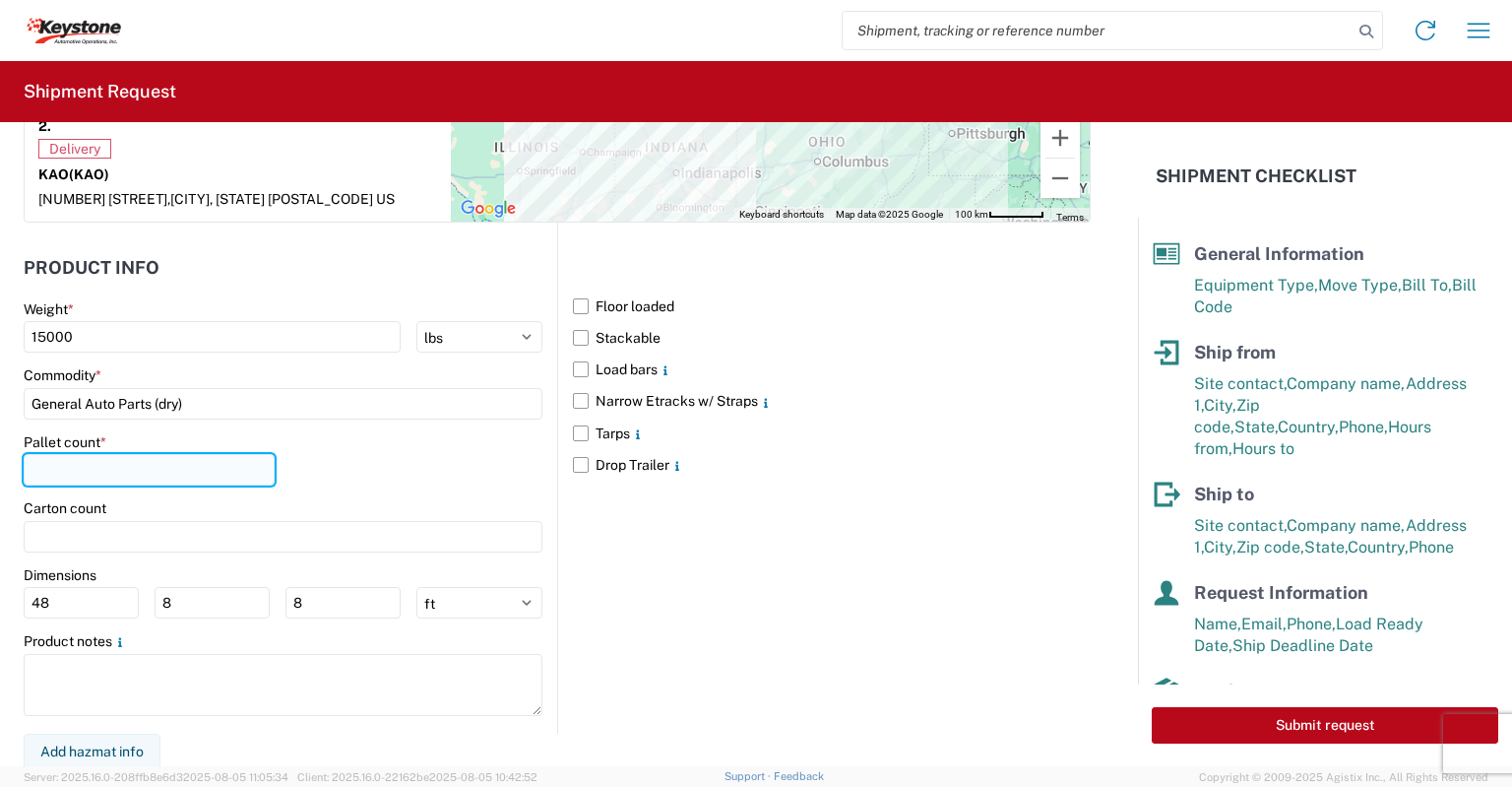 click 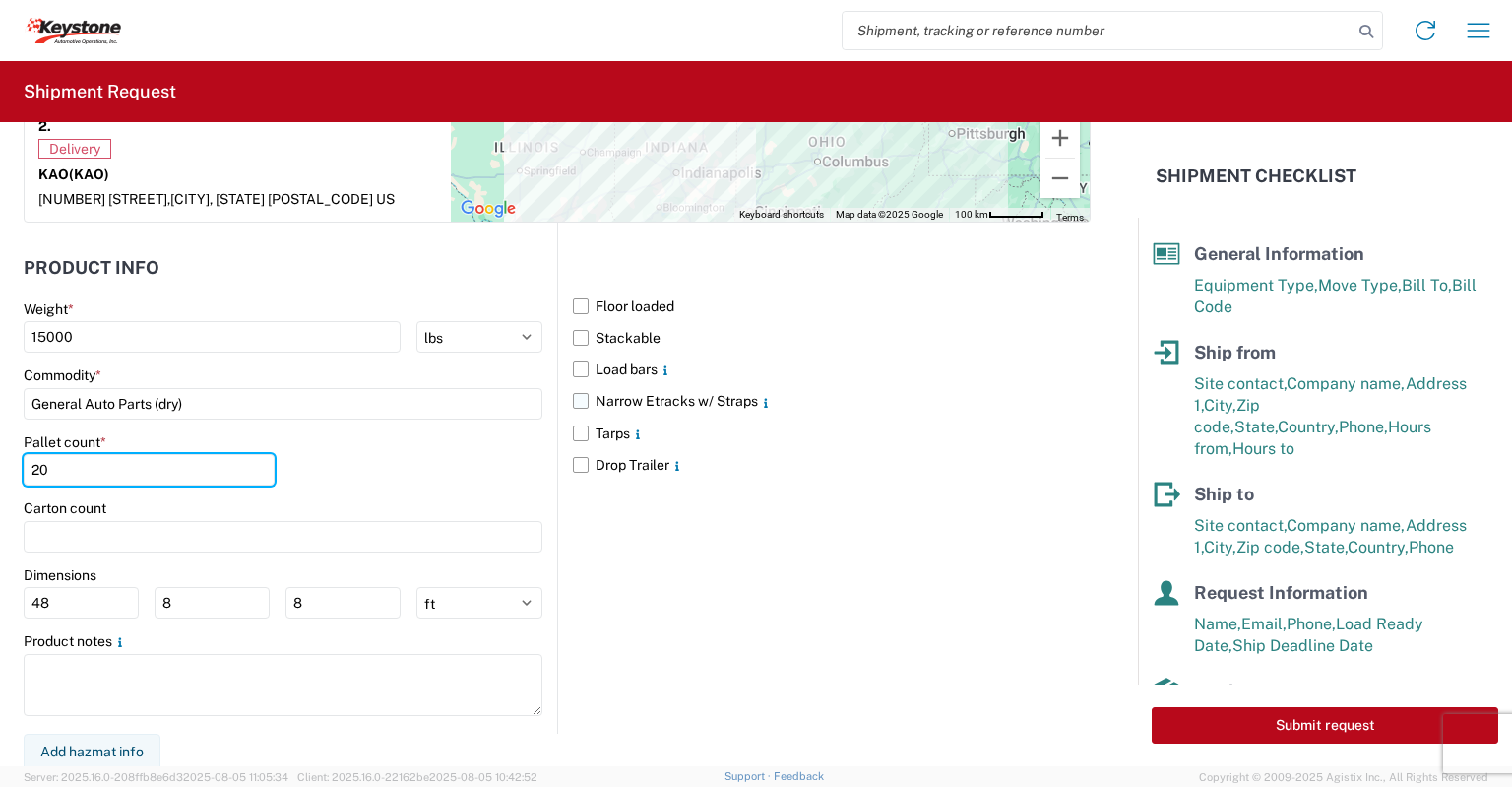 type on "20" 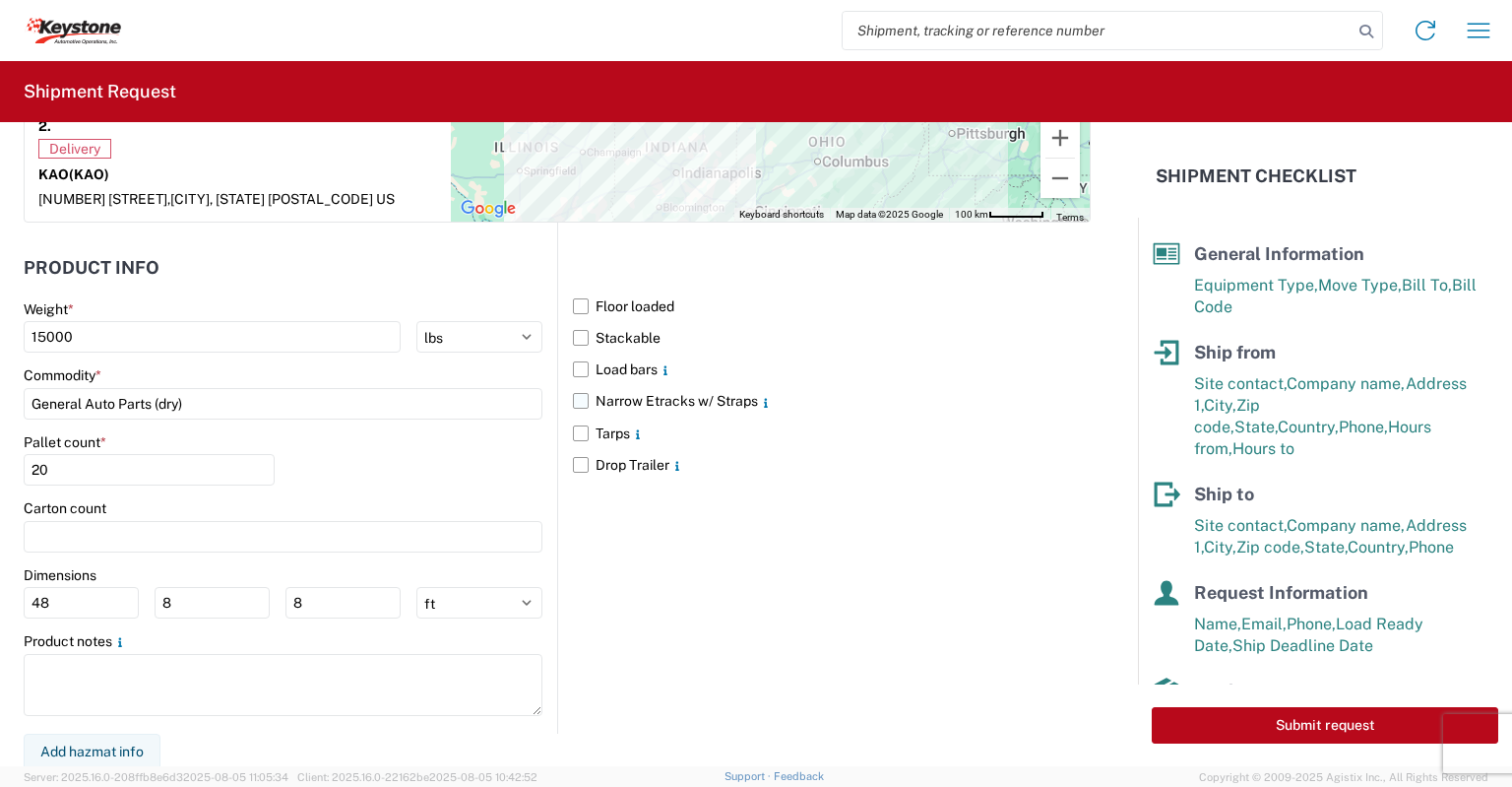 click on "Narrow Etracks w/ Straps" 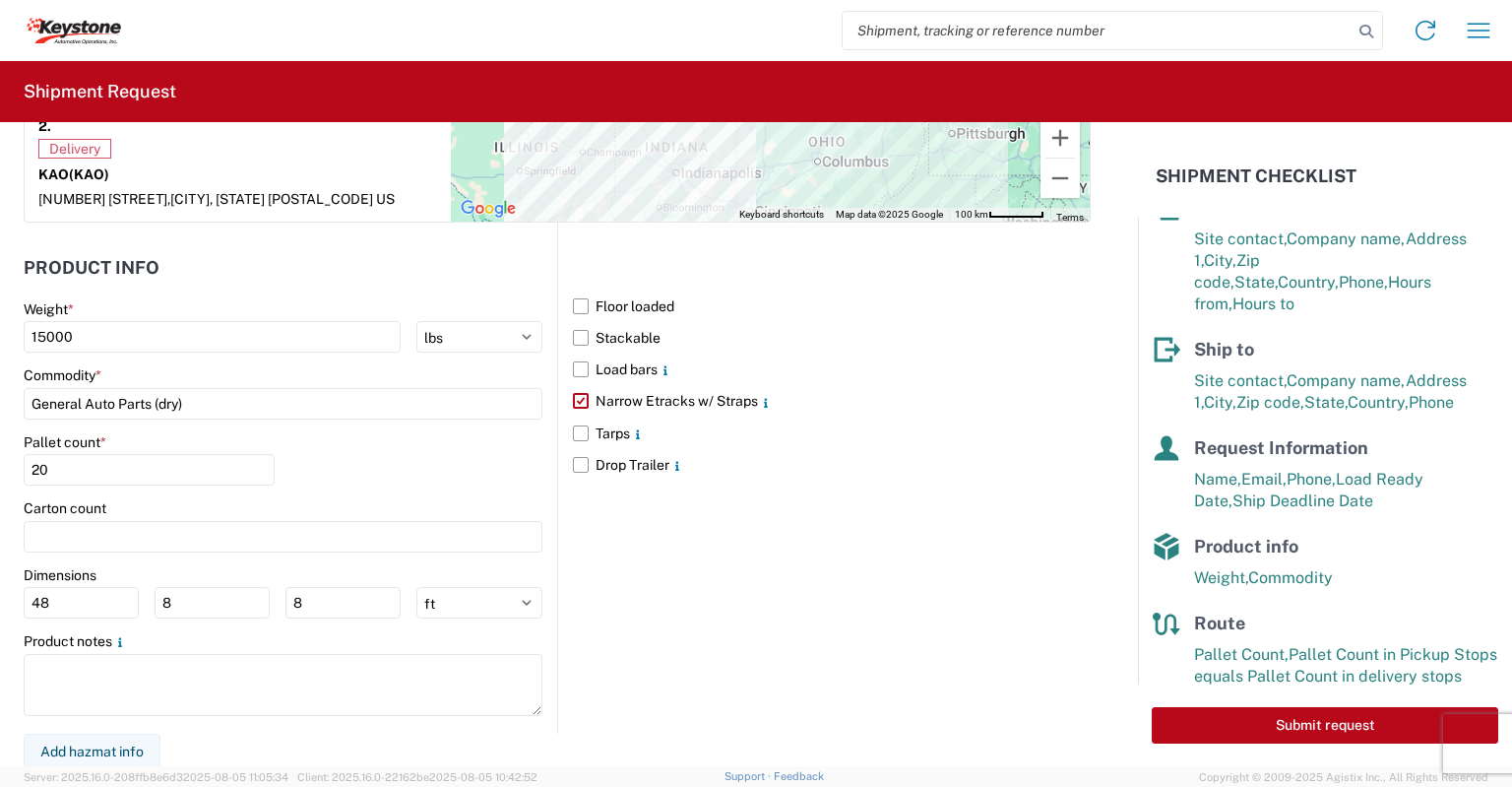 scroll, scrollTop: 167, scrollLeft: 0, axis: vertical 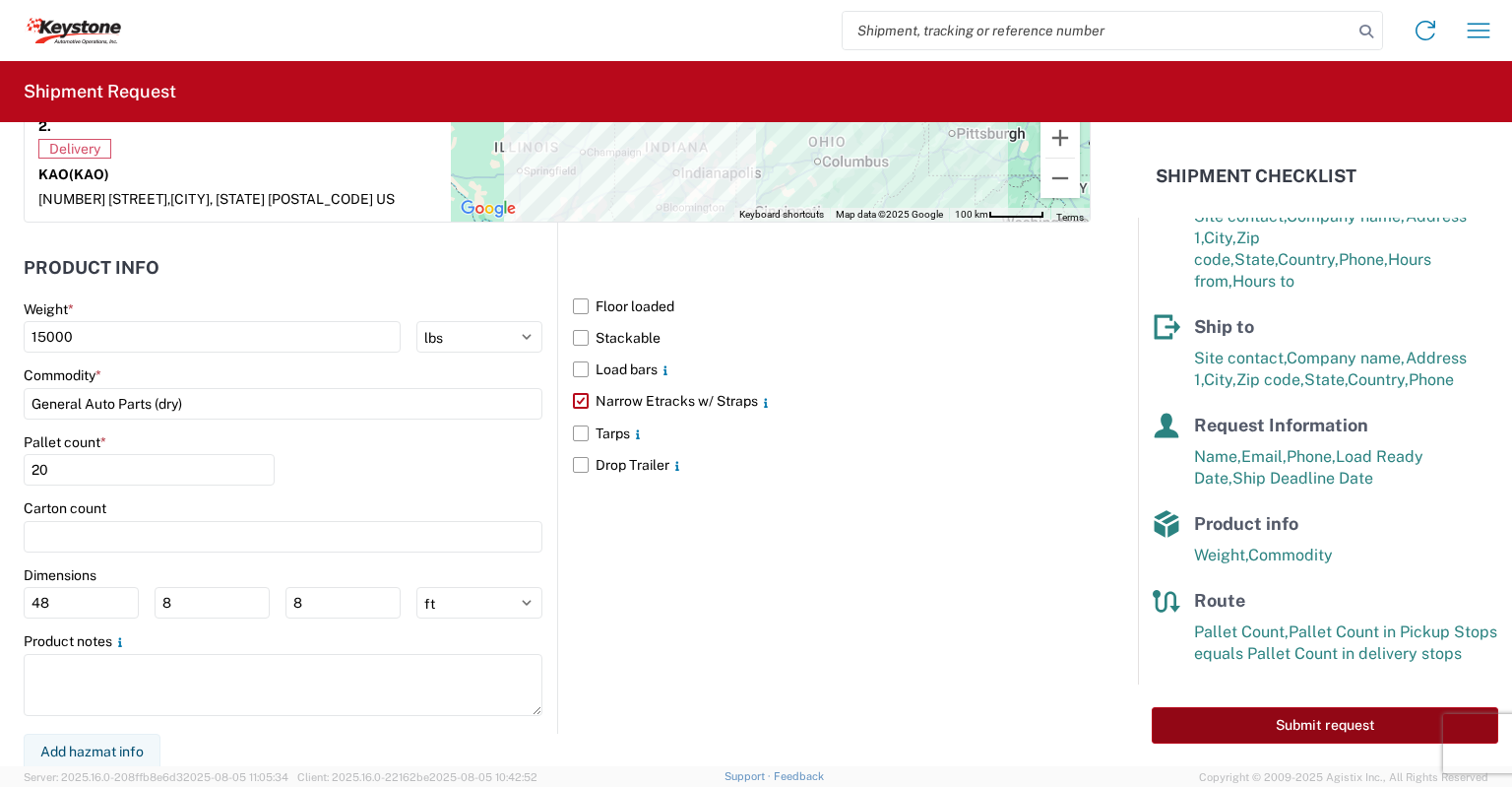 click on "Submit request" 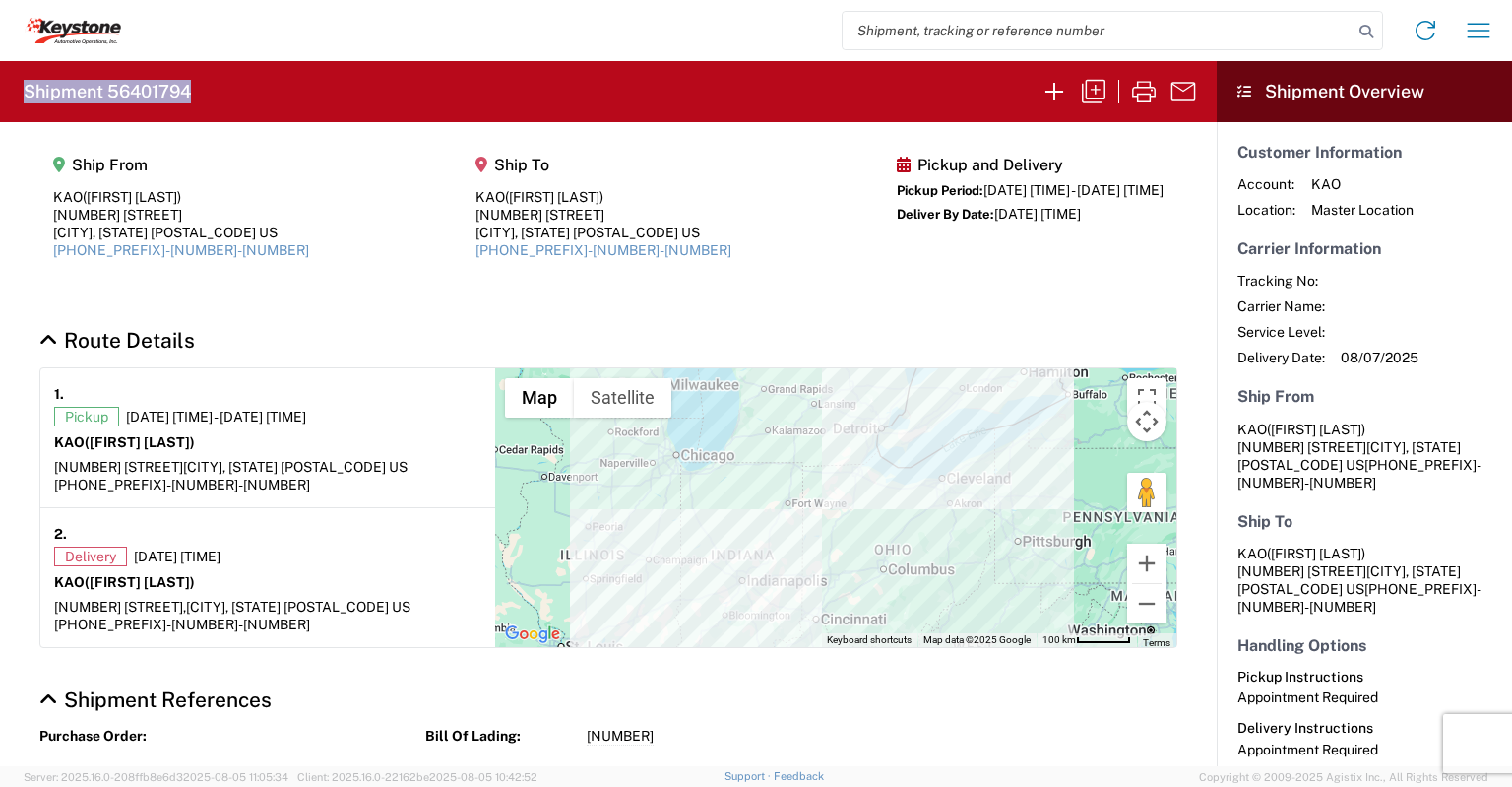 drag, startPoint x: 26, startPoint y: 90, endPoint x: 223, endPoint y: 112, distance: 198.22462 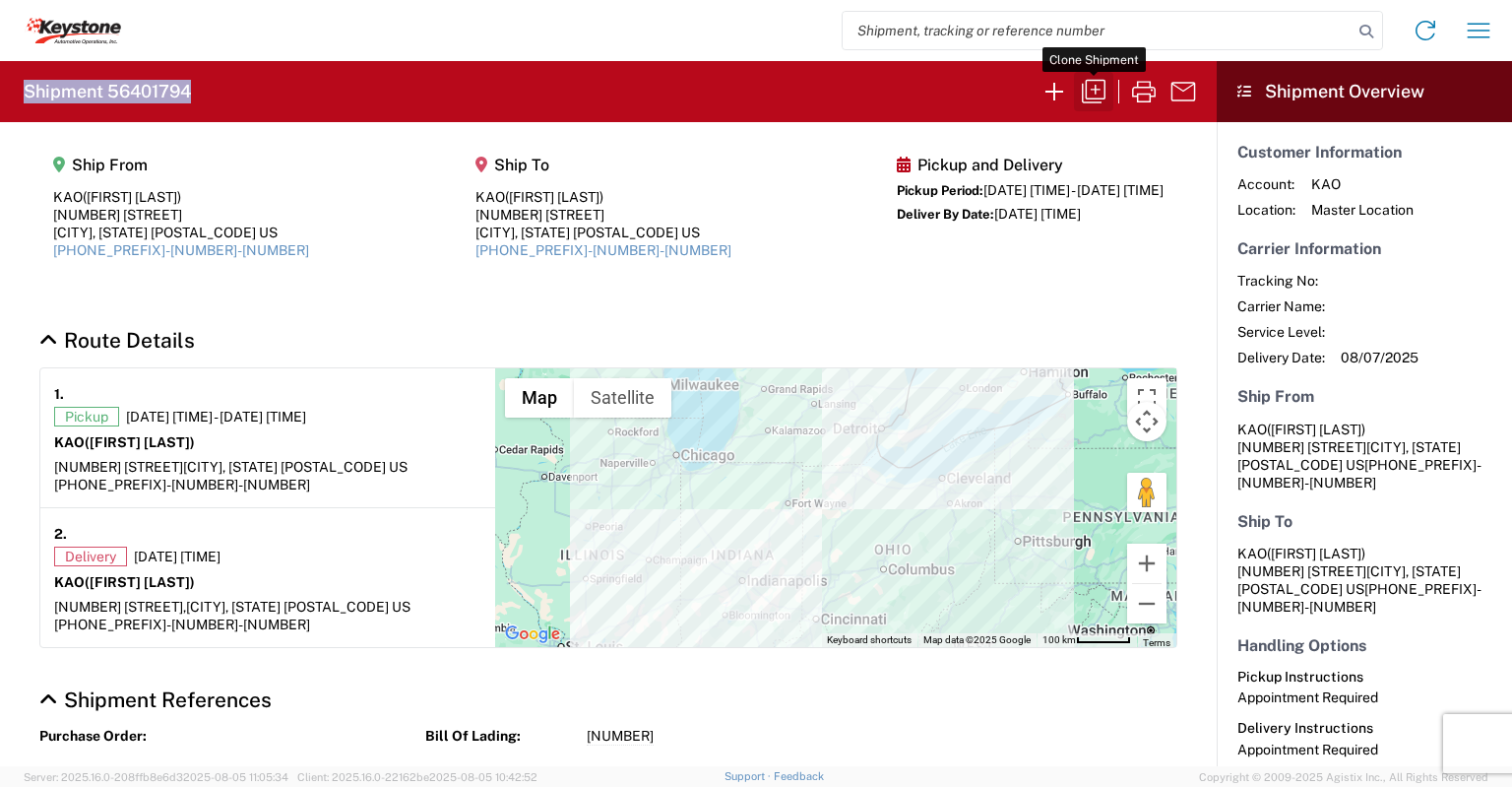 click 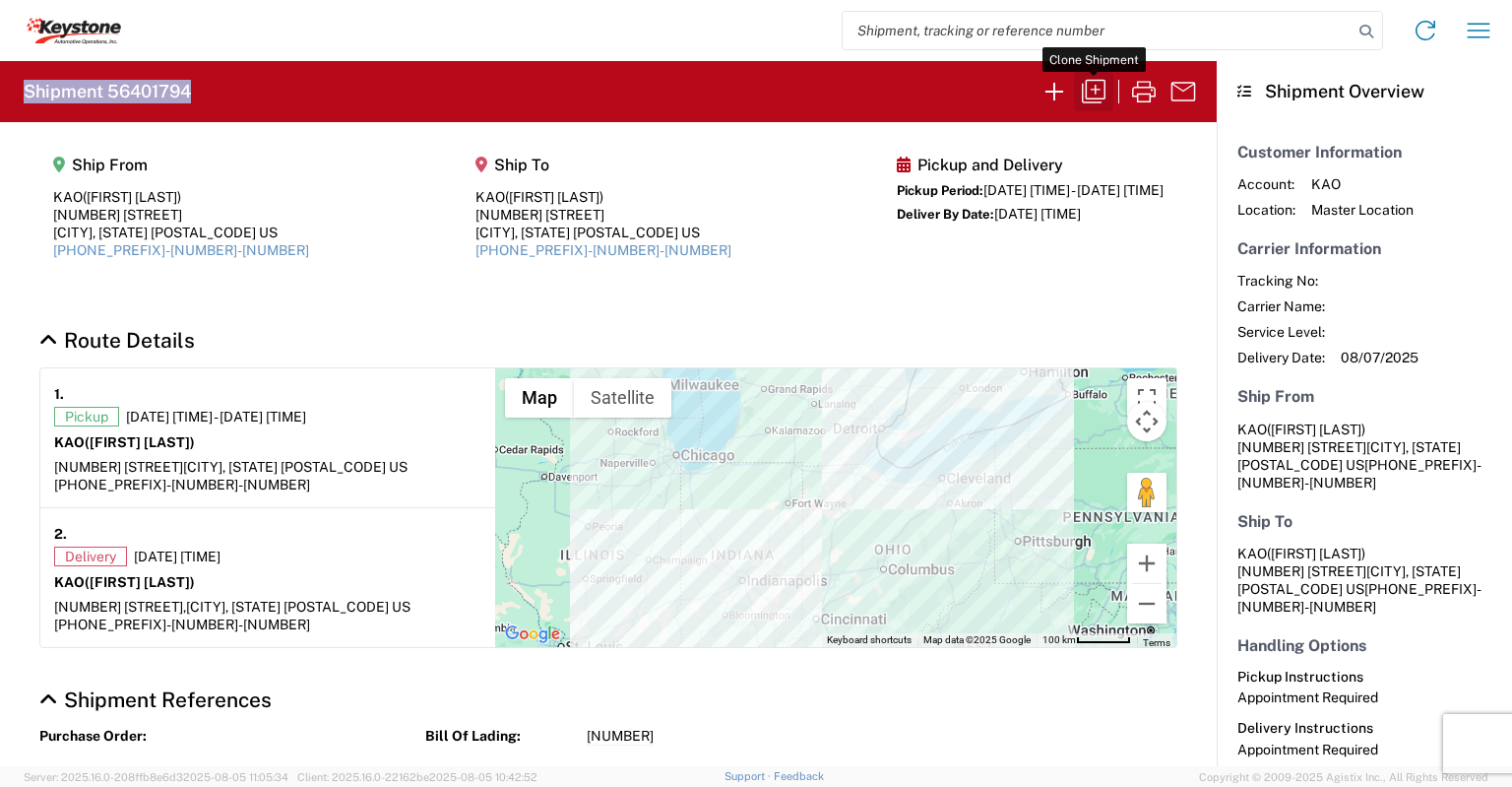 select on "STDV" 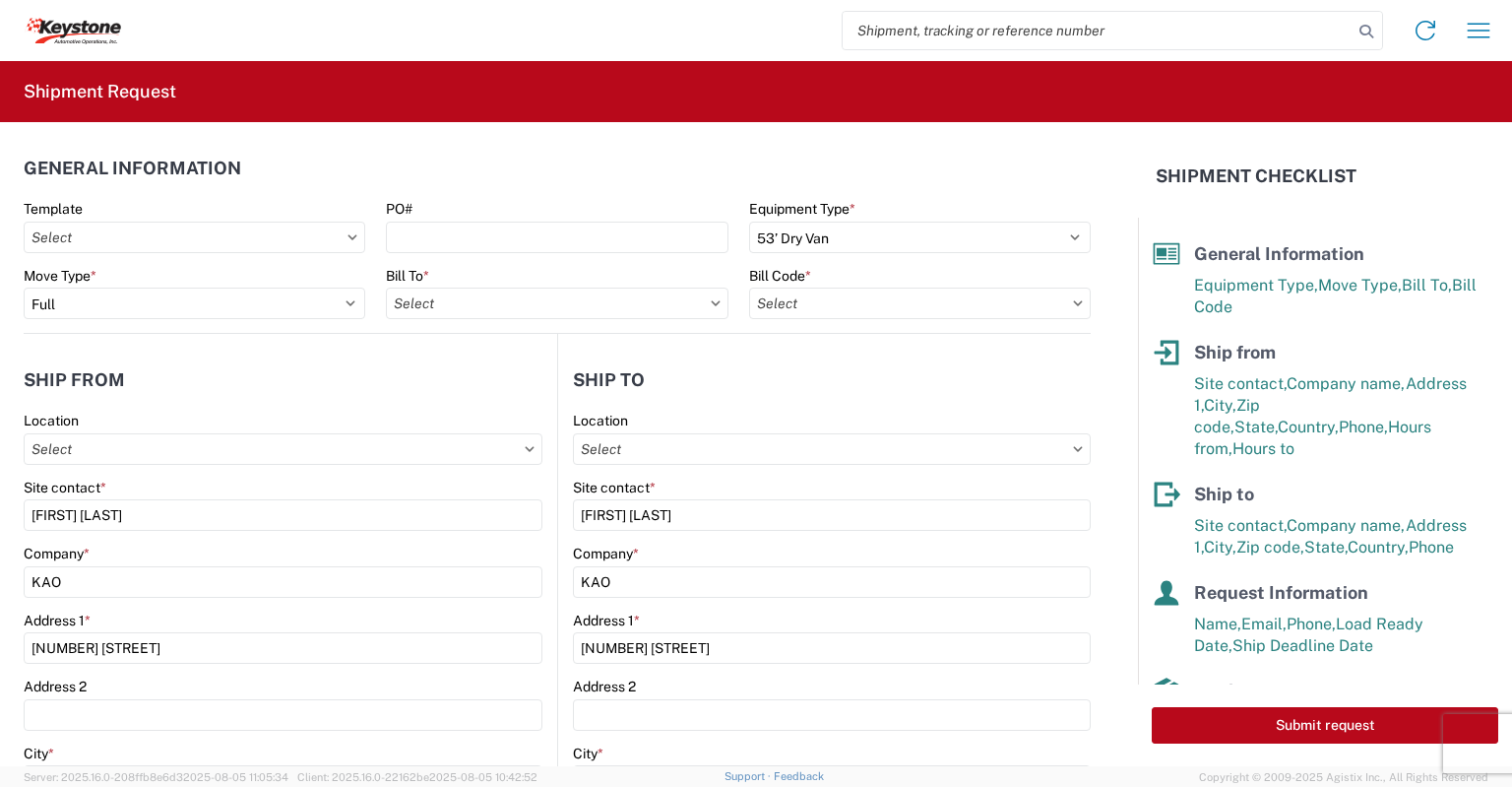 type on "[NUMBER] - [NUMBER] - [NUMBER] - [NUMBER] - [TEXT], [NUMBER] - [NUMBER] - [NUMBER] - [NUMBER] - [TEXT]" 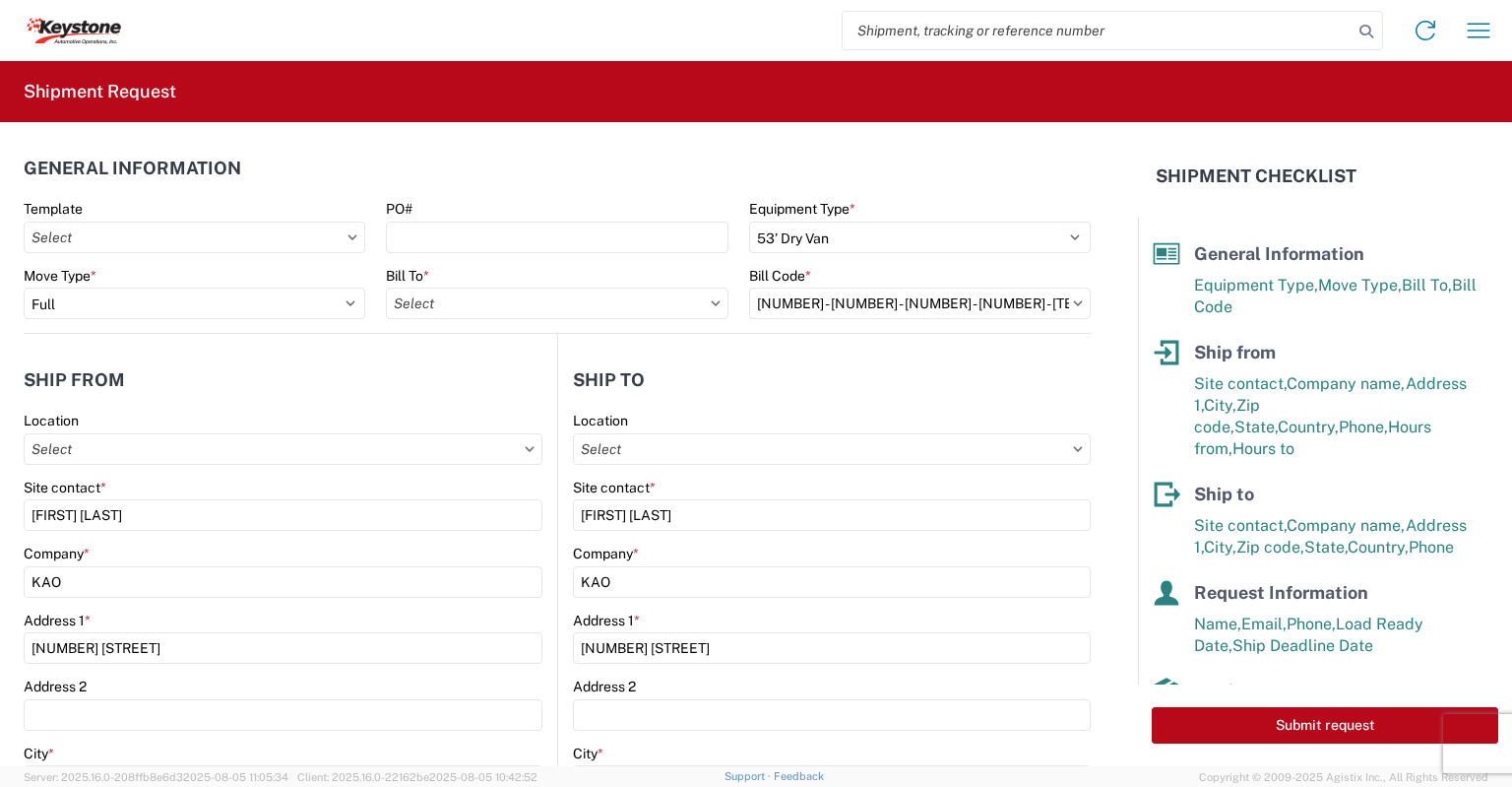 type on "8427 - KAO Logistics - Brownstown, MI" 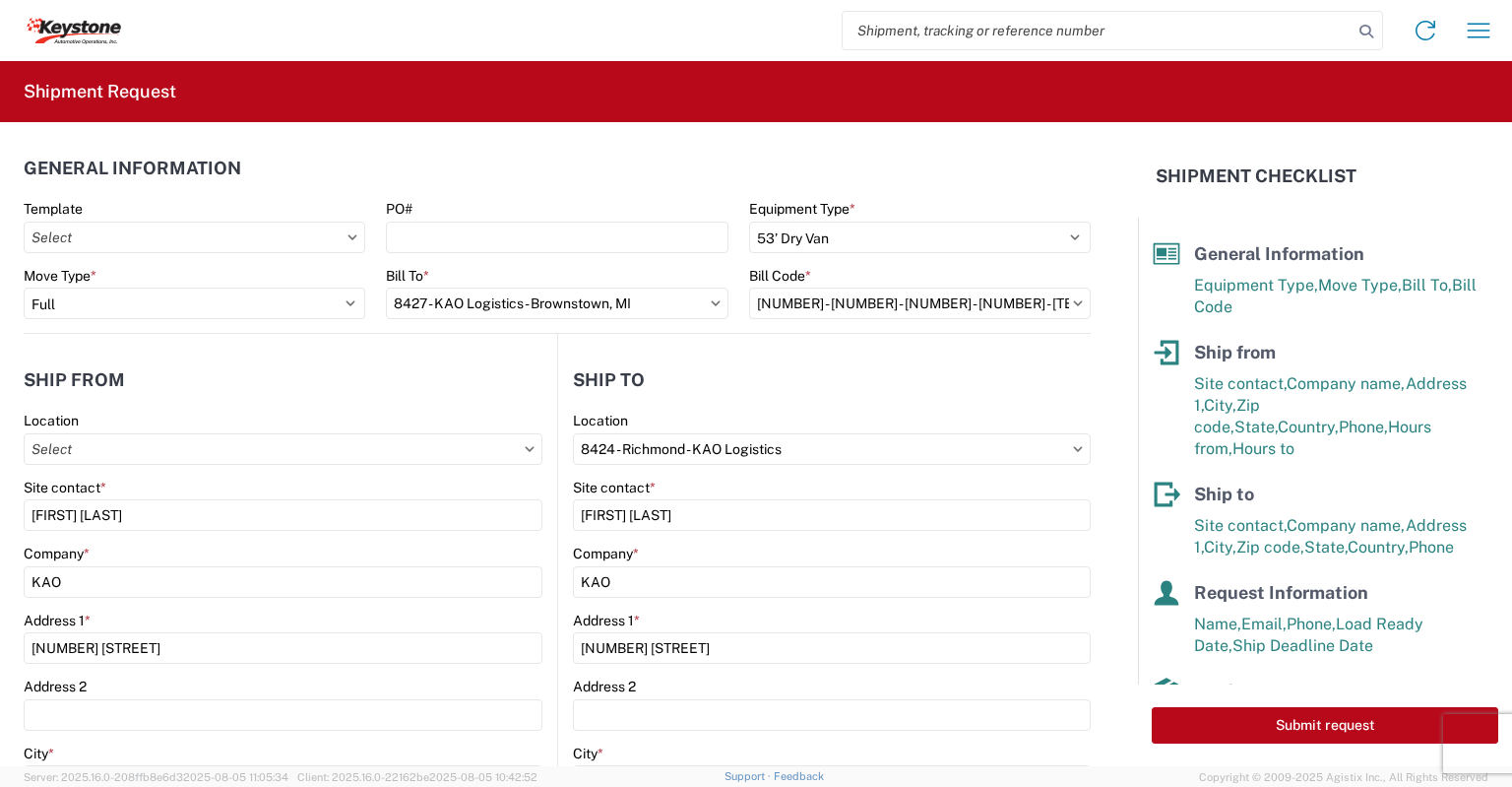type on "8427 - KAO Logistics - Brownstown, MI" 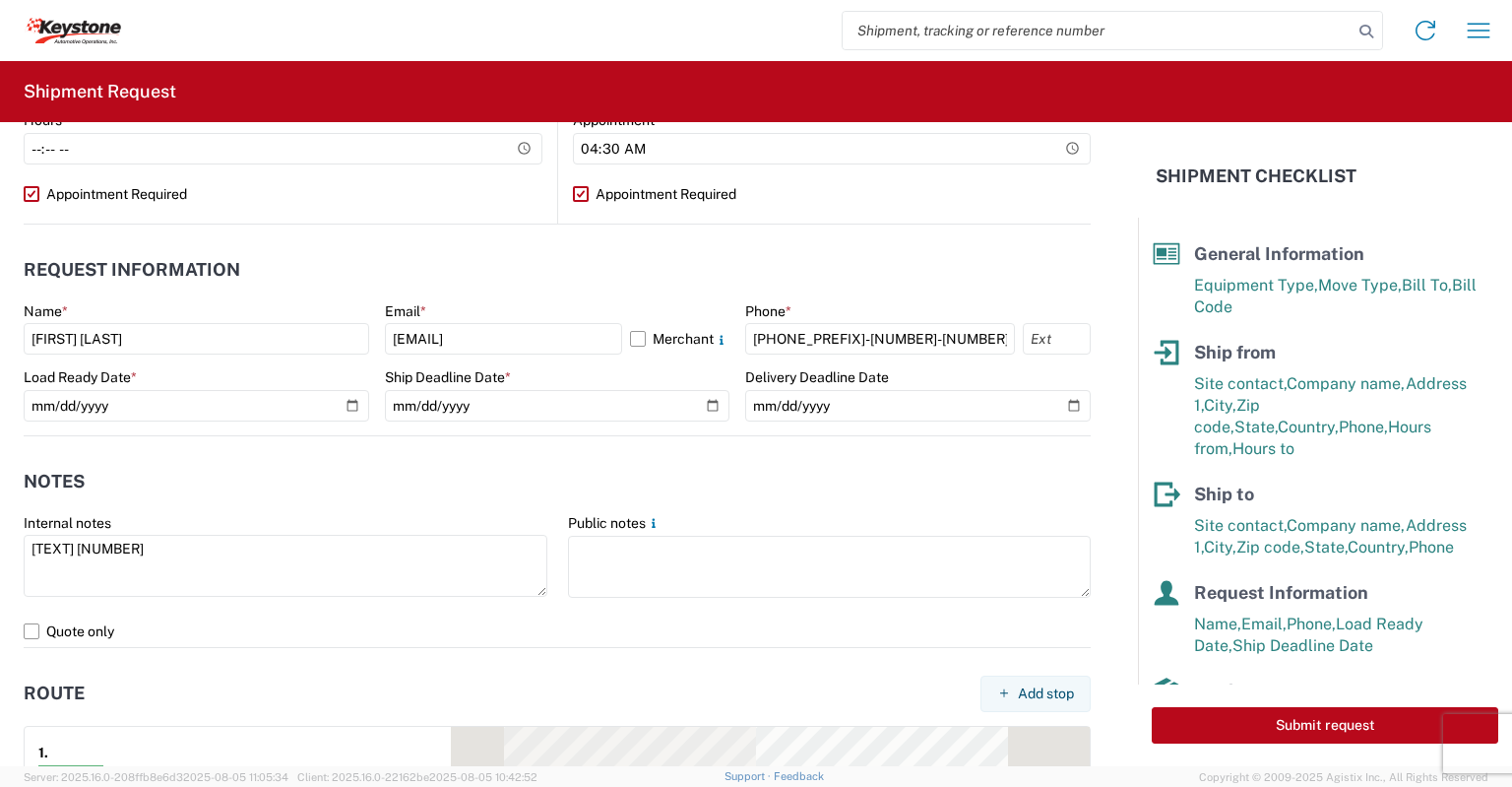 scroll, scrollTop: 969, scrollLeft: 0, axis: vertical 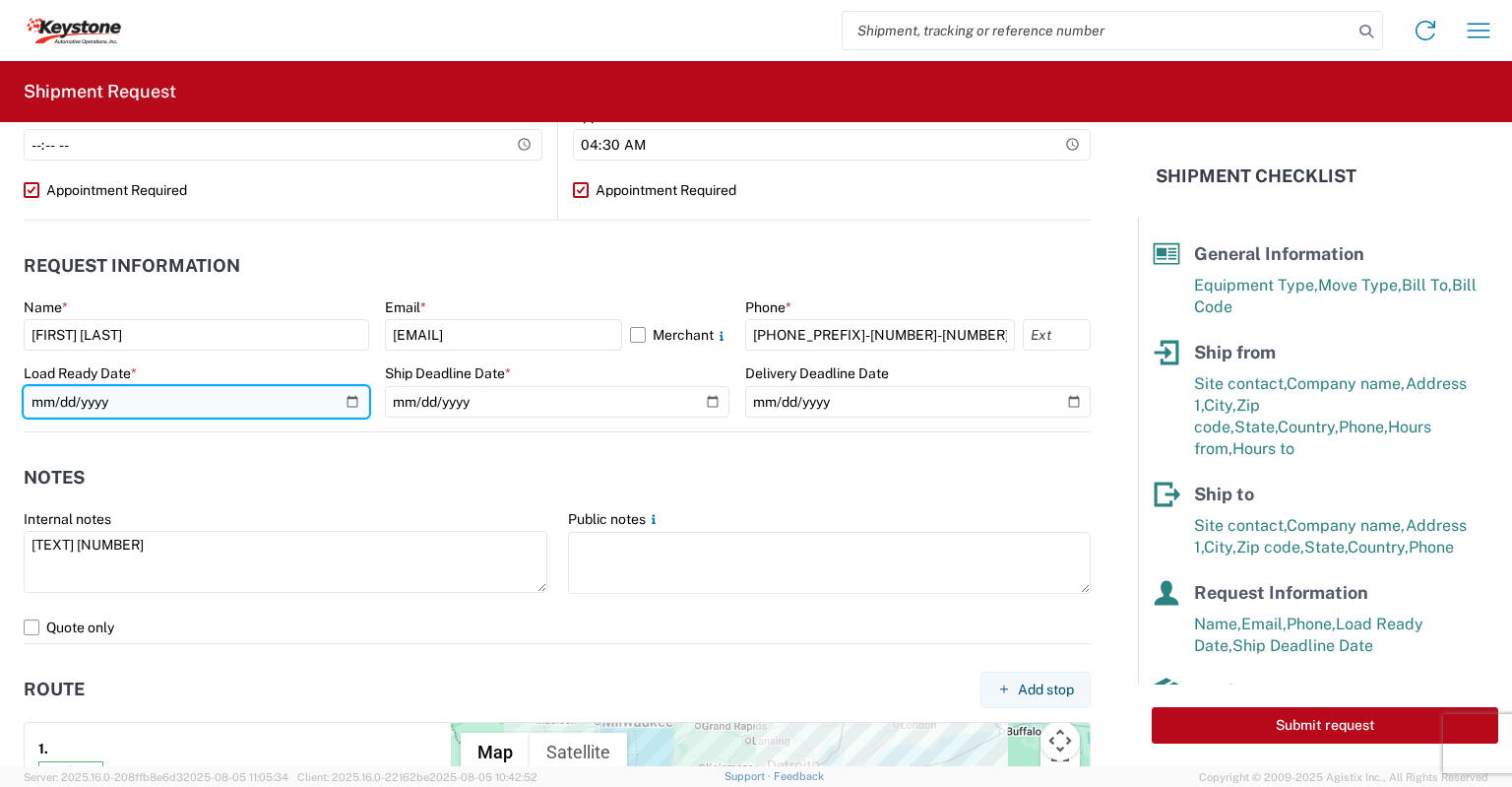 click on "[DATE]" 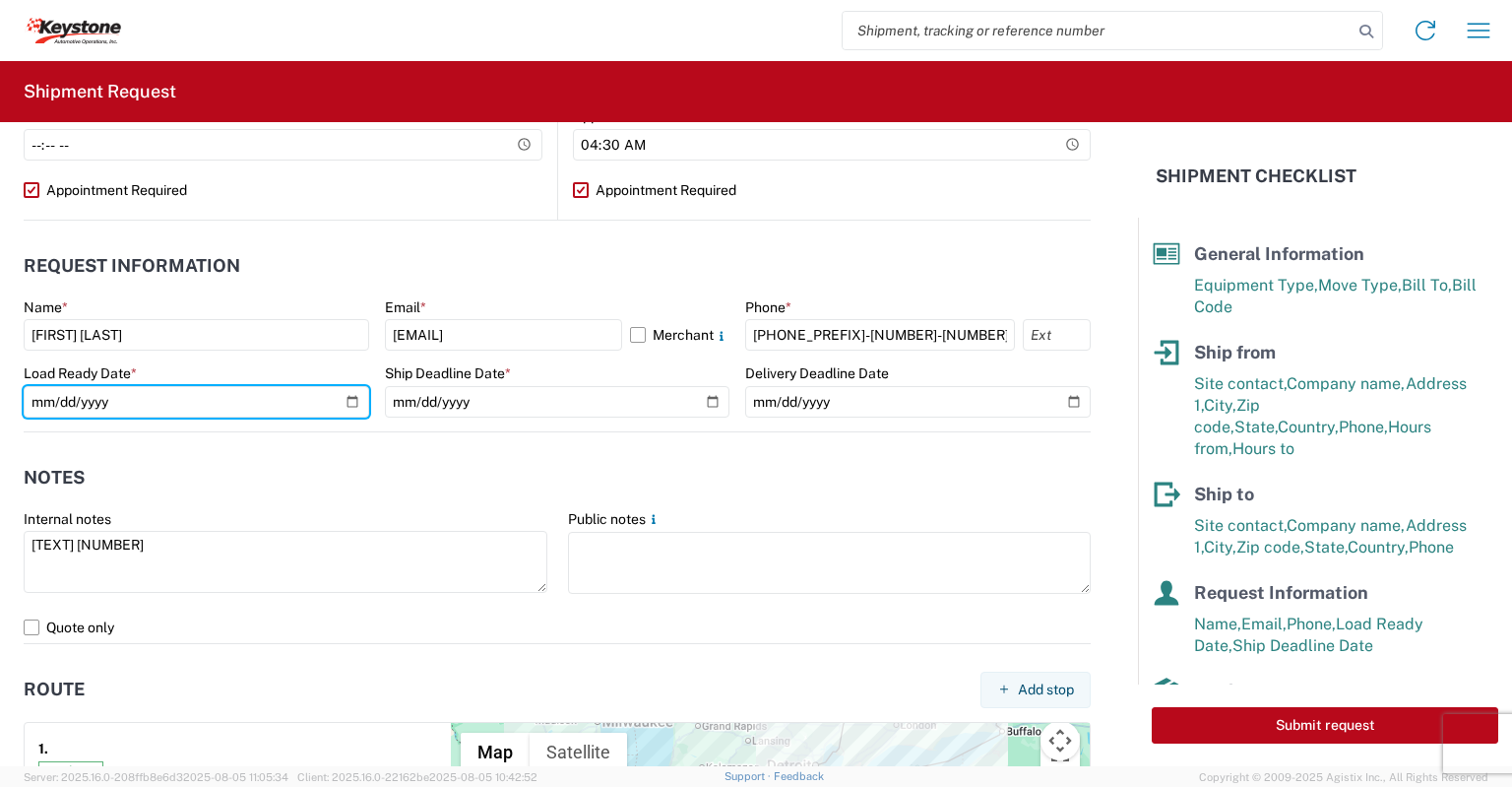 type on "[DATE]" 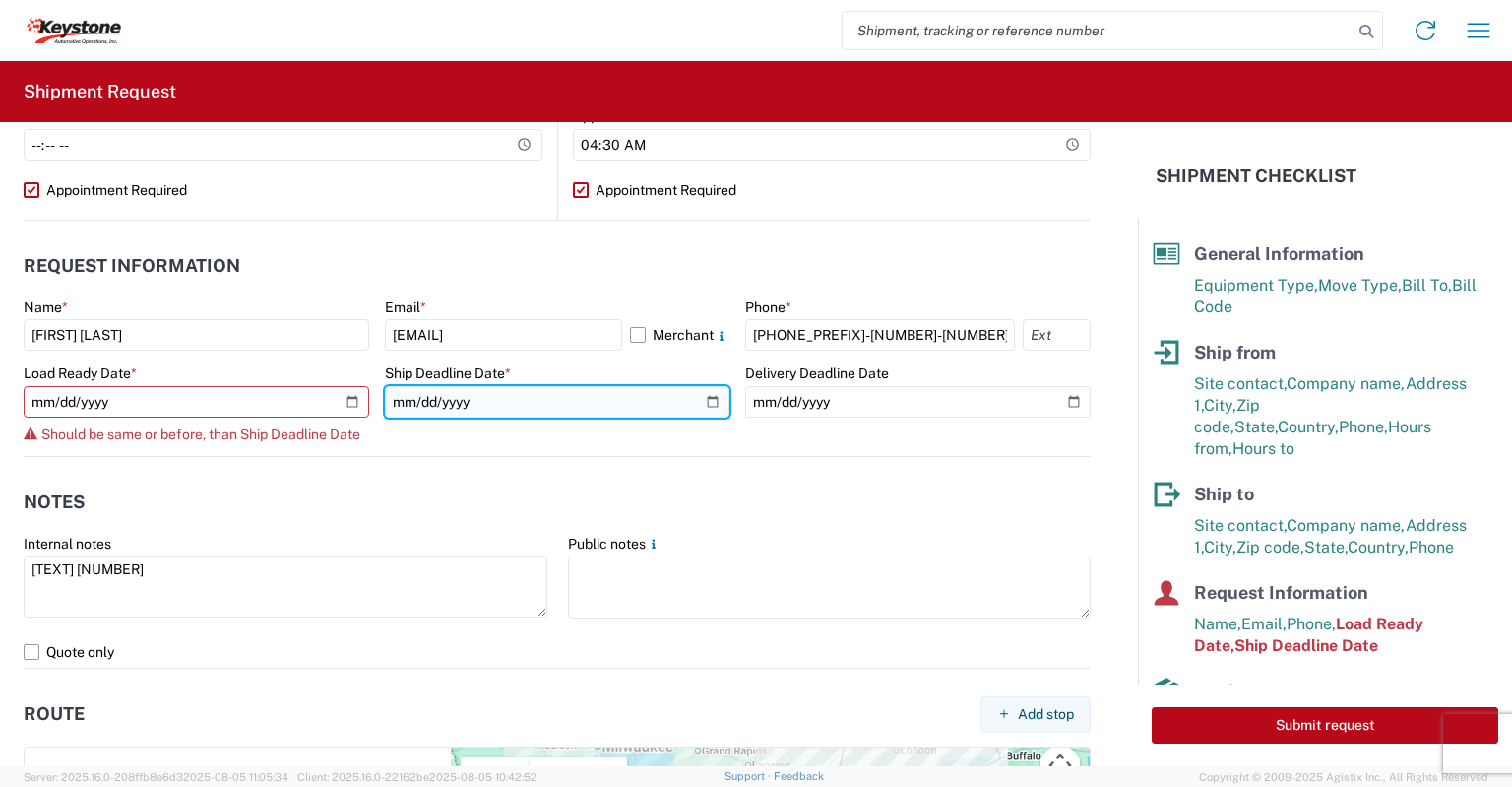 click on "[DATE]" 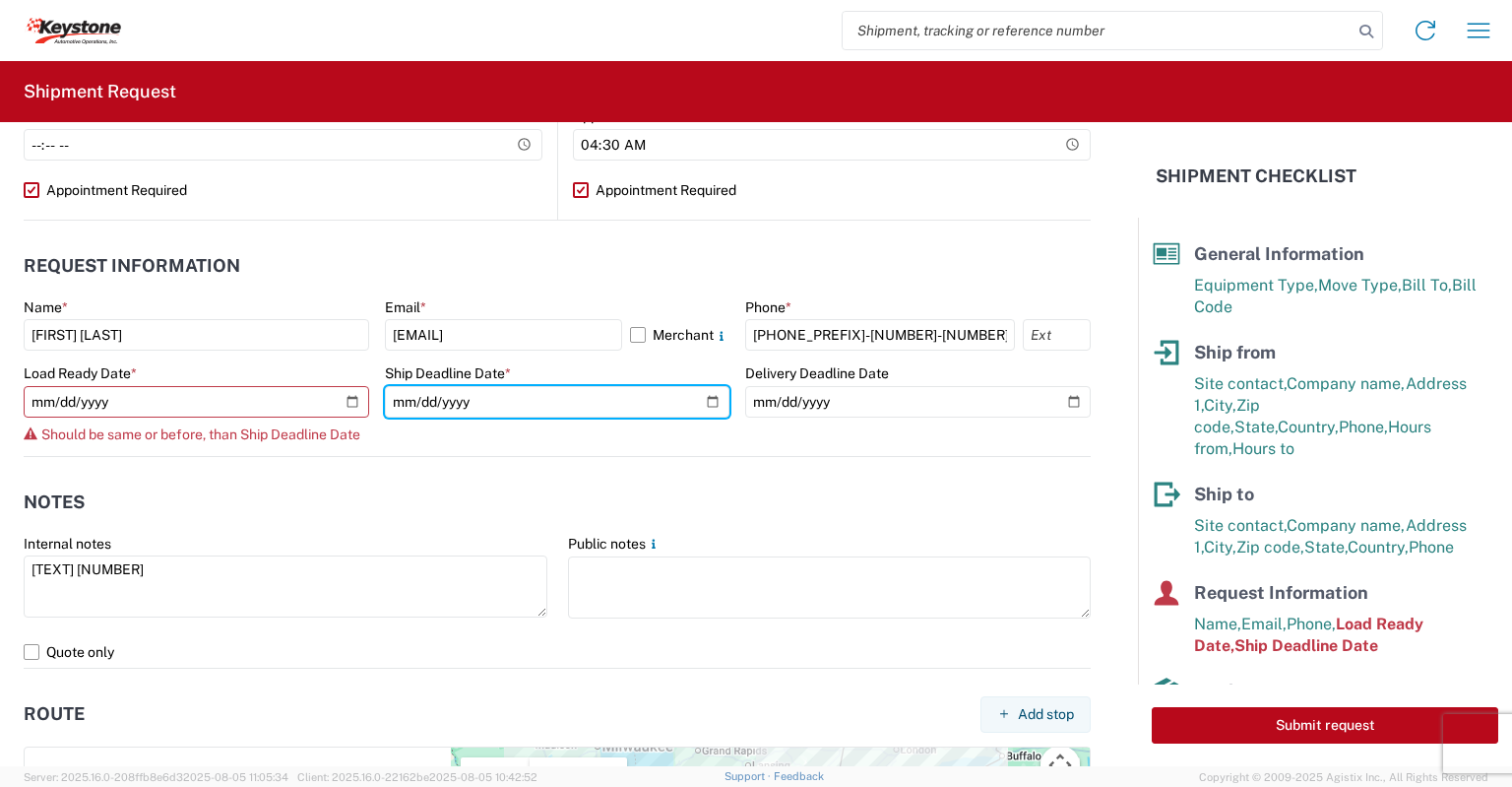 type on "[DATE]" 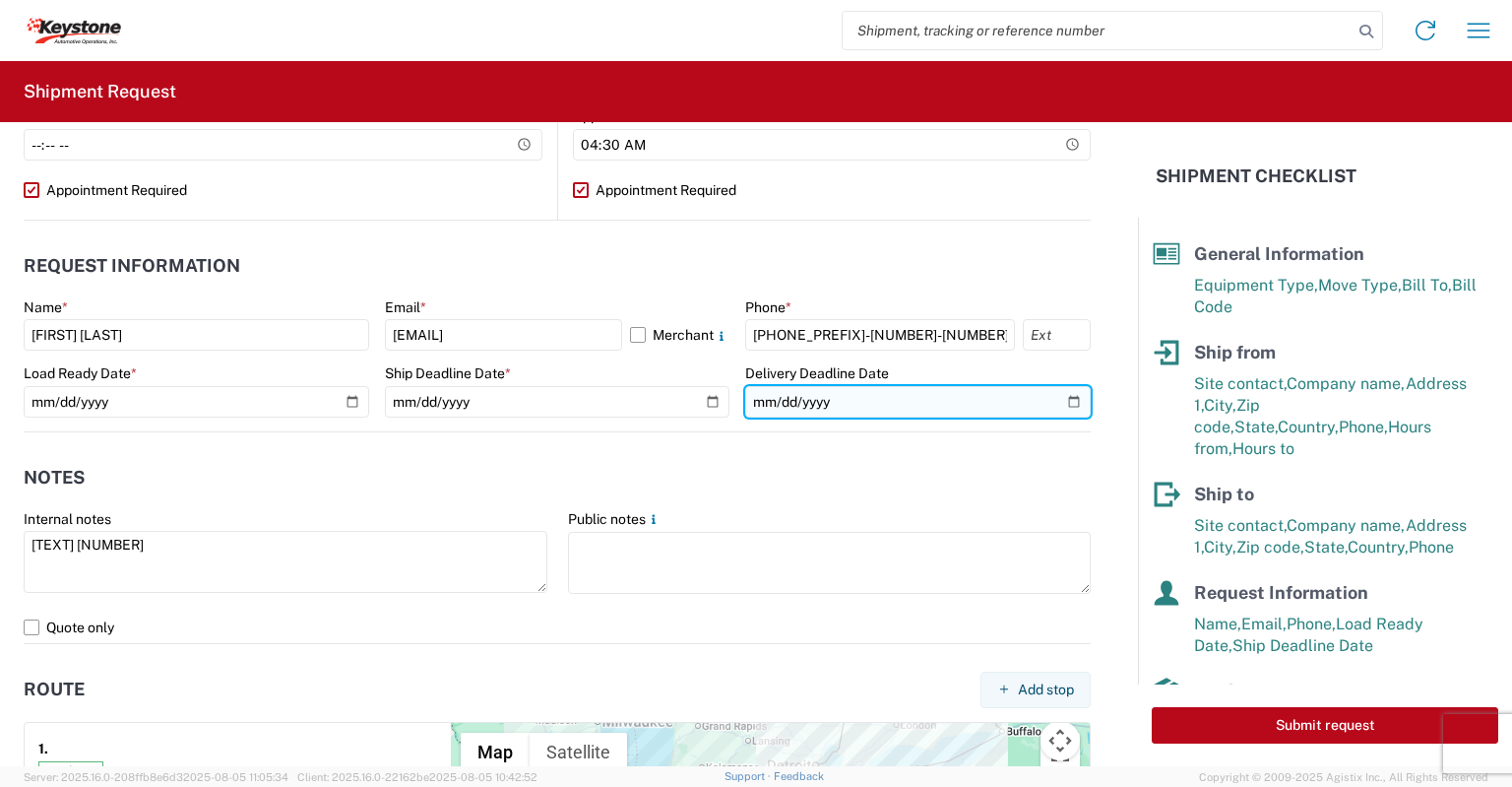 click on "[DATE]" 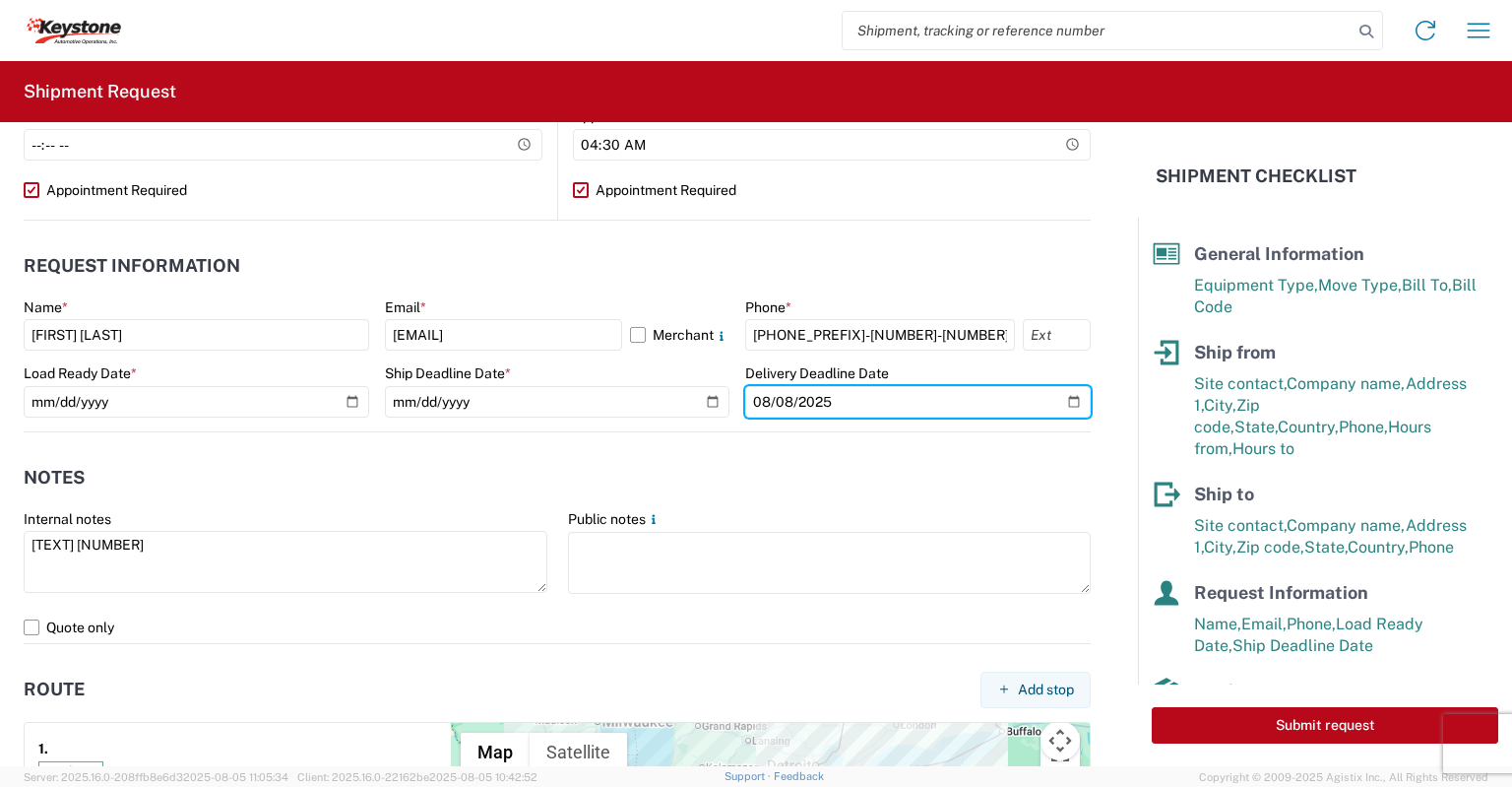 type on "2025-08-08" 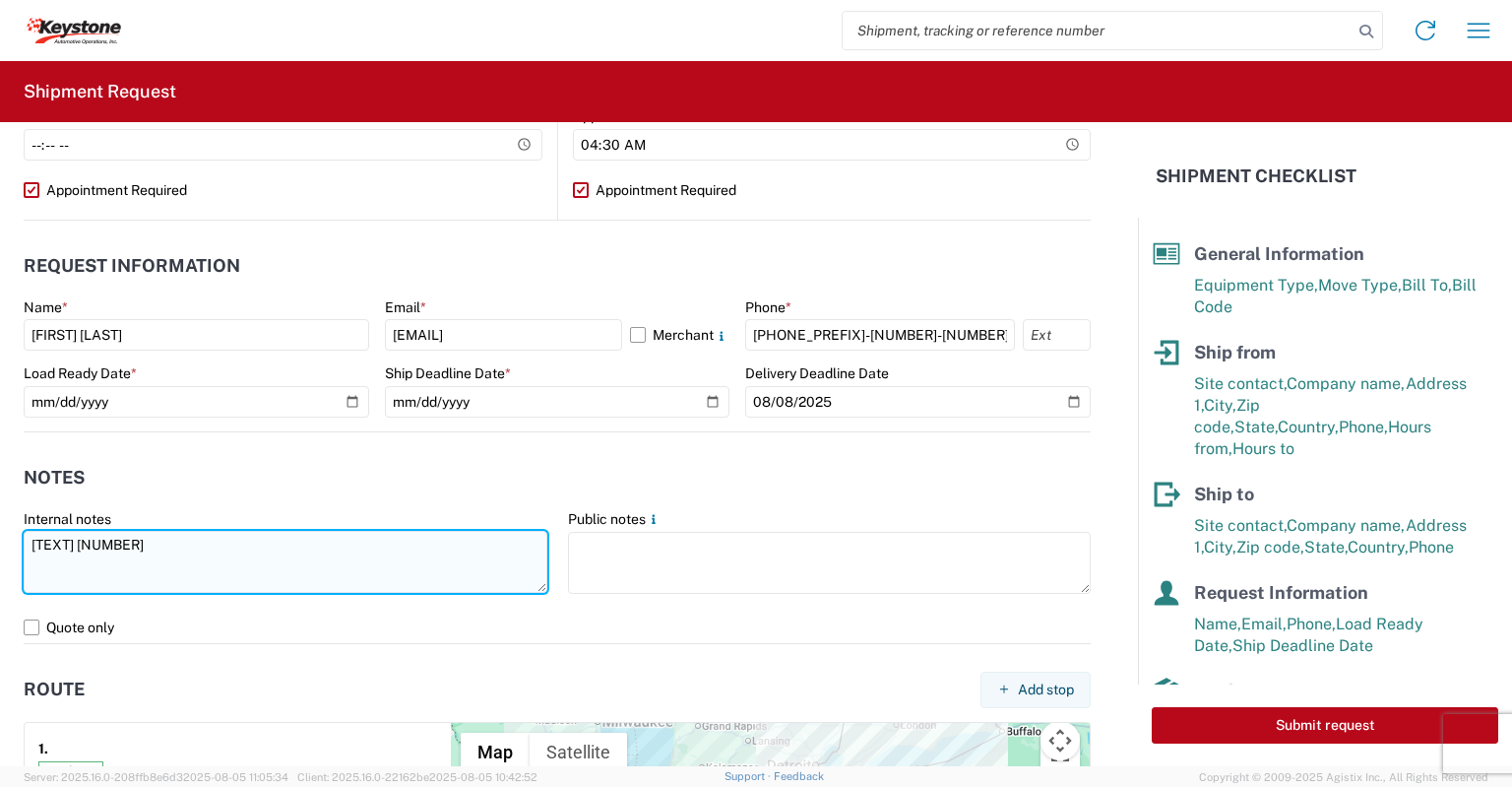 click on "[TEXT] [NUMBER]" 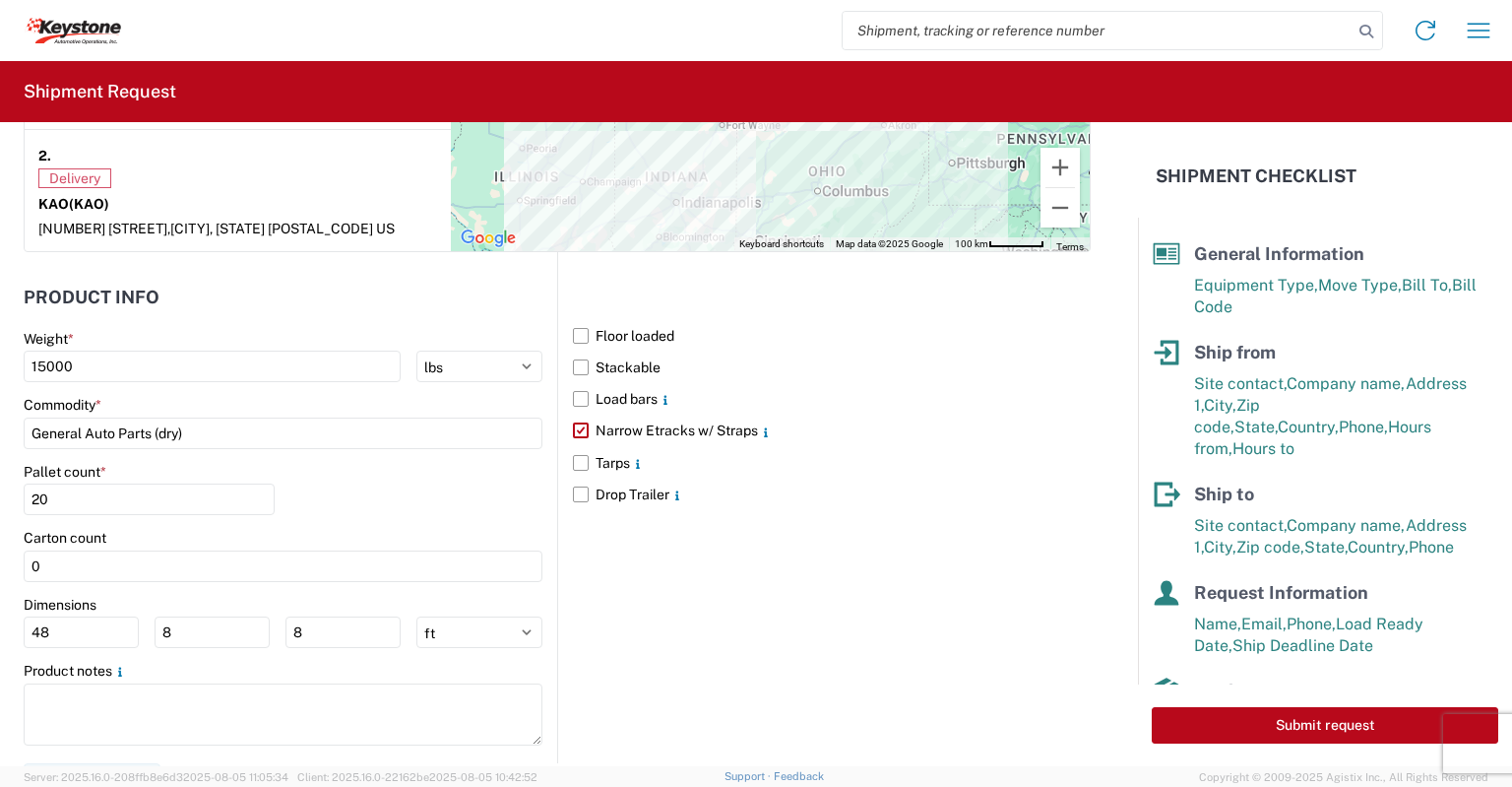 scroll, scrollTop: 1714, scrollLeft: 0, axis: vertical 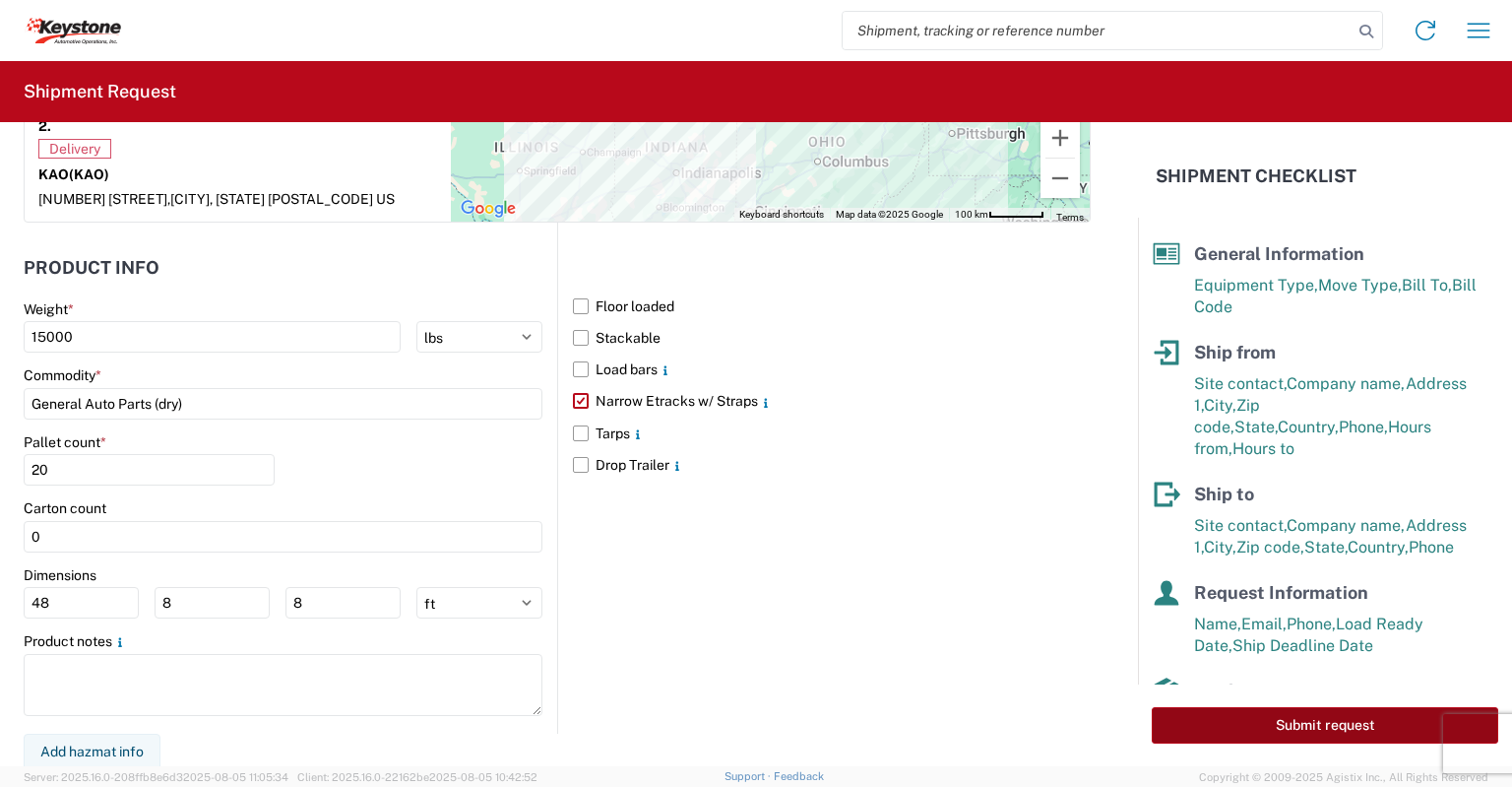 type on "[TEXT] [NUMBER]" 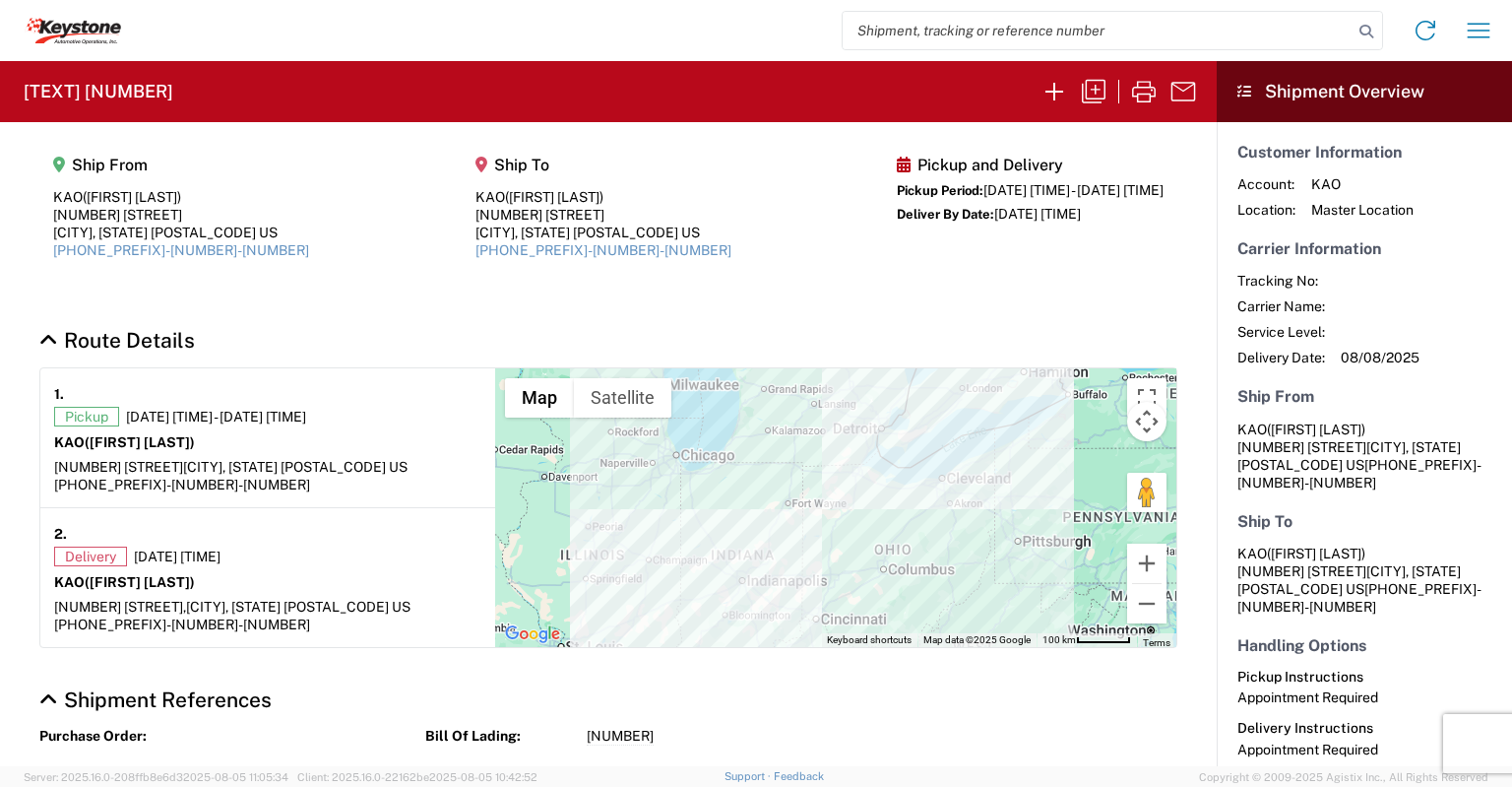 drag, startPoint x: 27, startPoint y: 88, endPoint x: 192, endPoint y: 98, distance: 165.30275 